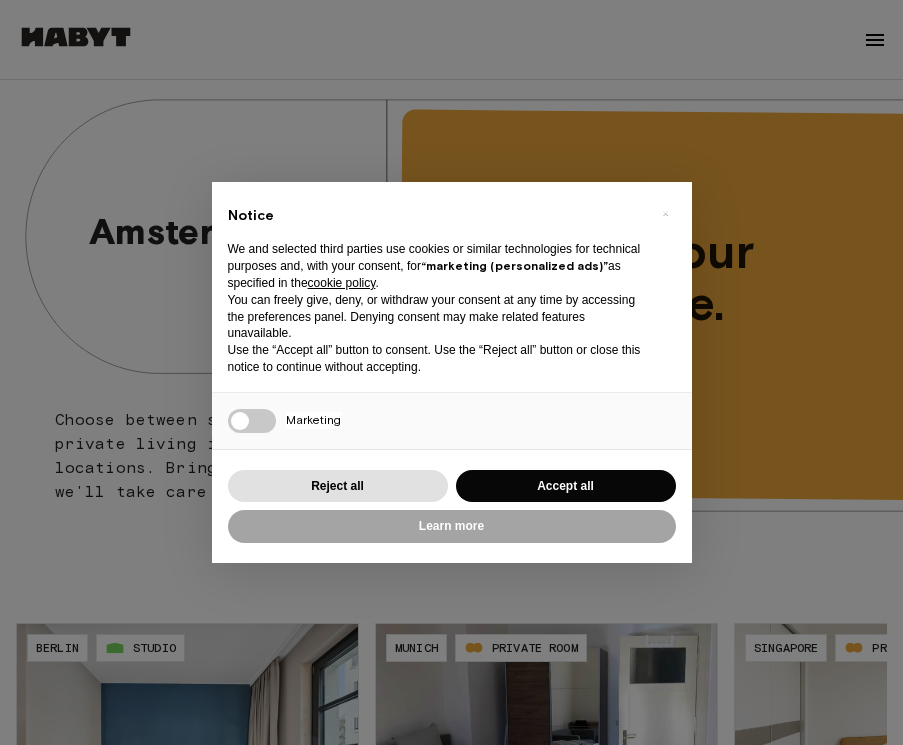 scroll, scrollTop: 0, scrollLeft: 0, axis: both 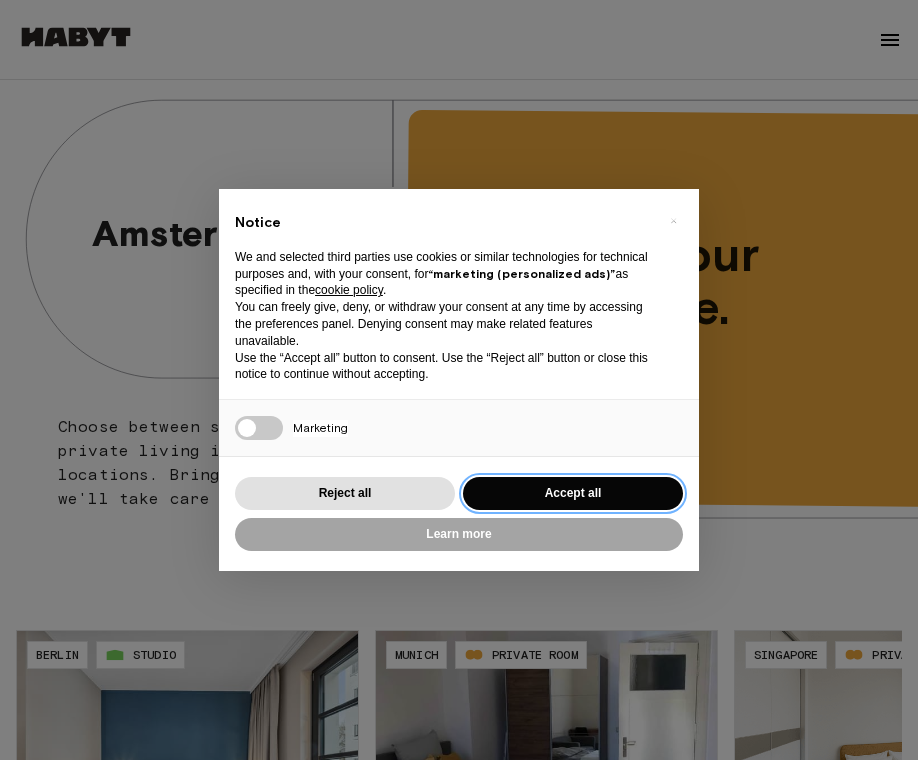 click on "Accept all" at bounding box center [573, 493] 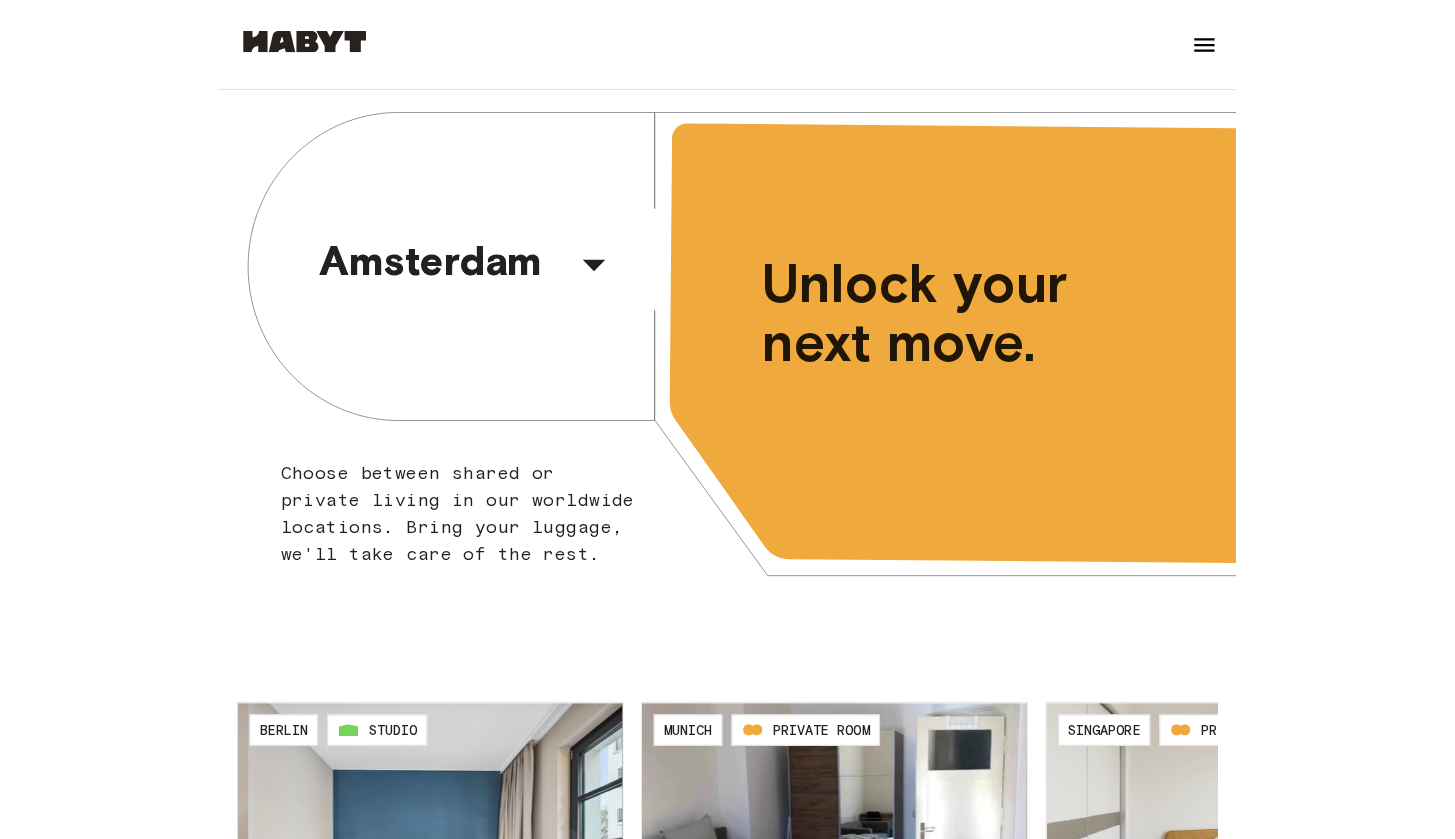 scroll, scrollTop: 0, scrollLeft: 0, axis: both 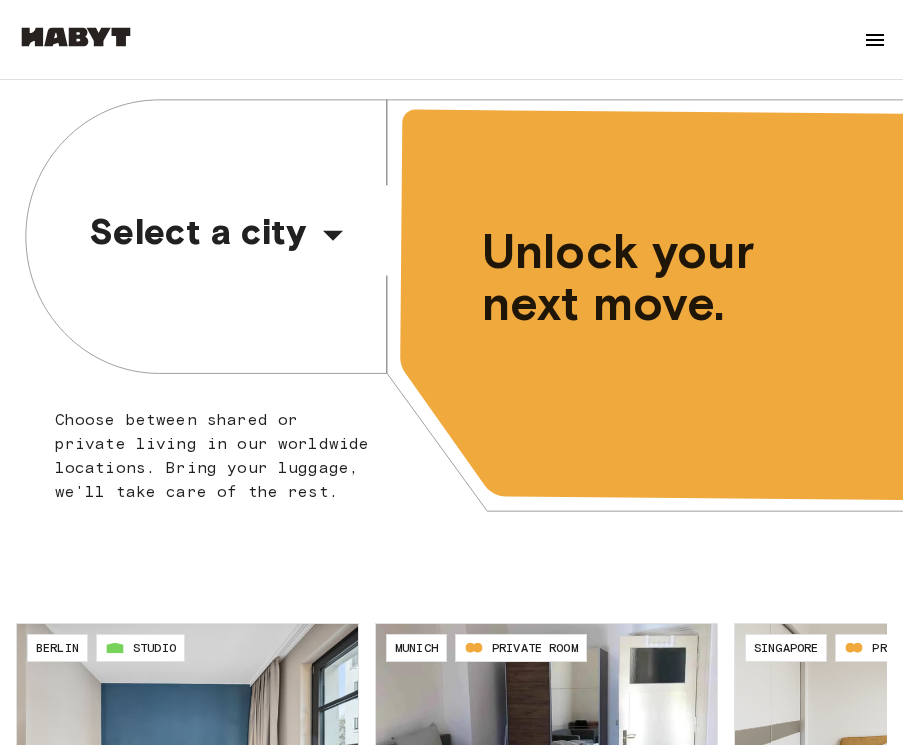 click on "Select a city" at bounding box center [199, 231] 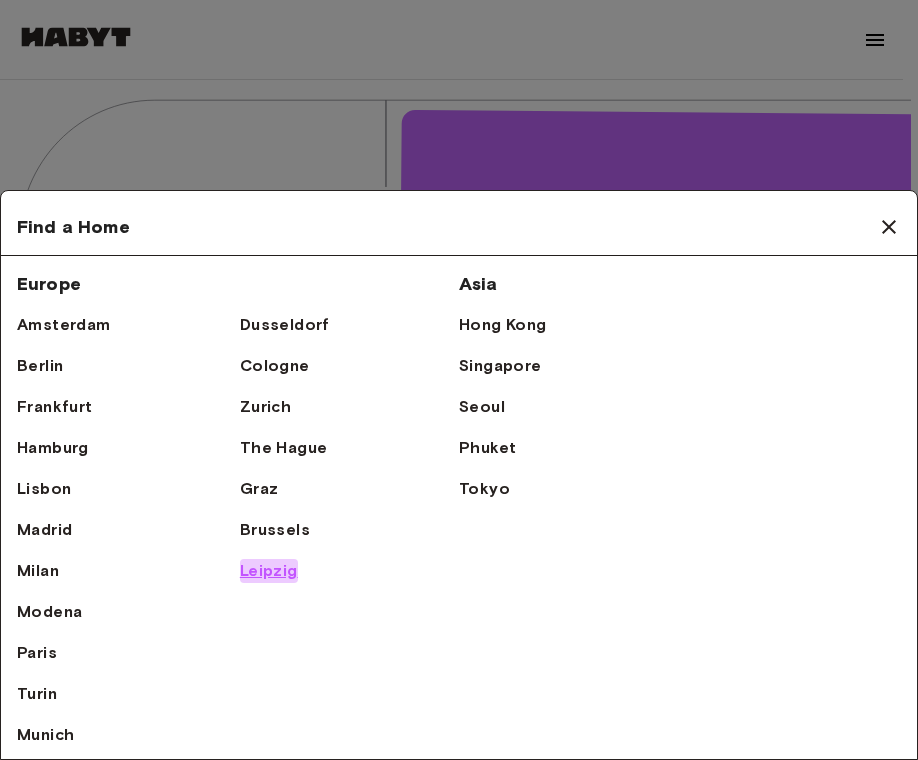 click on "Leipzig" at bounding box center (269, 571) 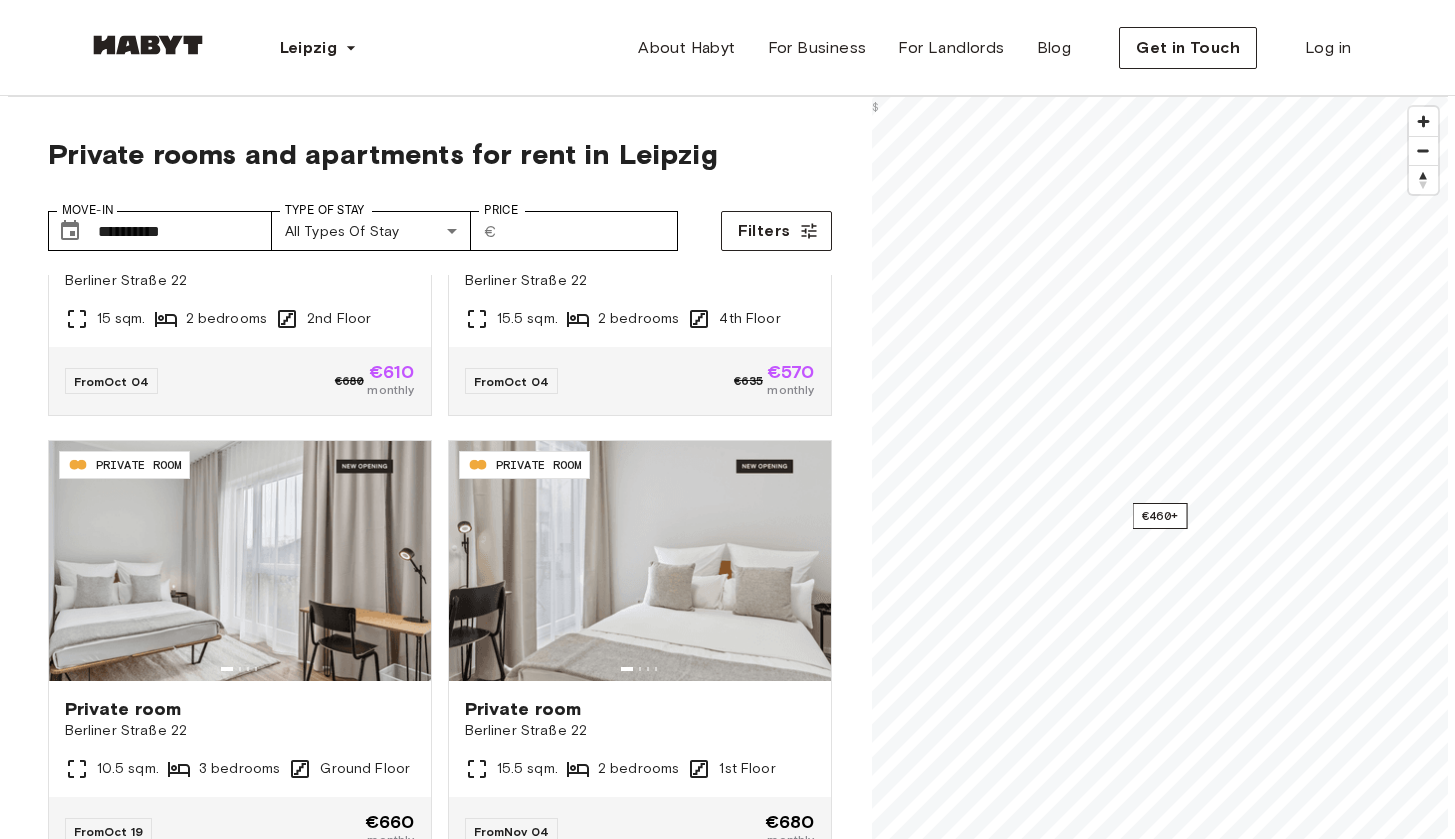scroll, scrollTop: 724, scrollLeft: 0, axis: vertical 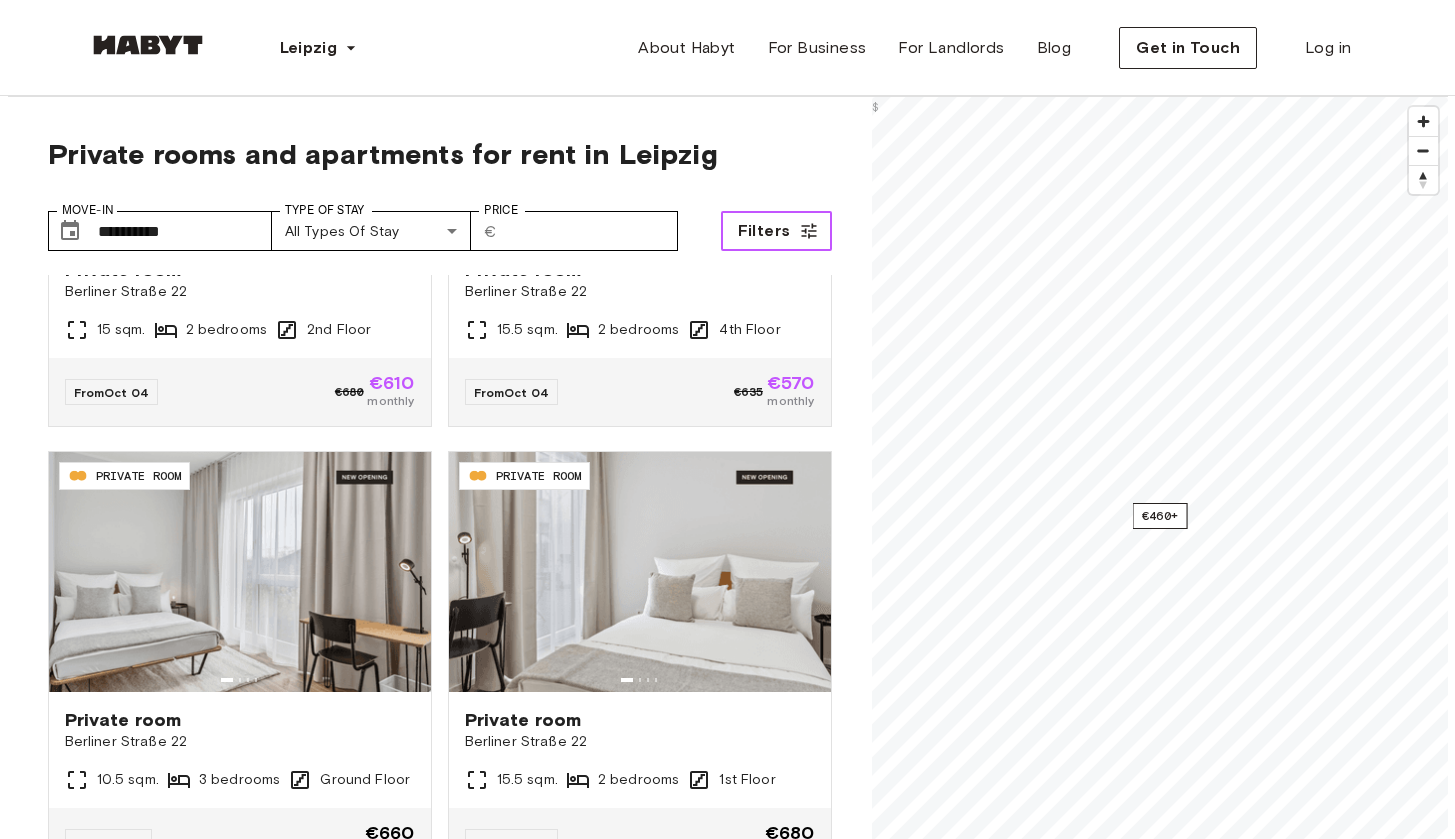 click on "Filters" at bounding box center [776, 231] 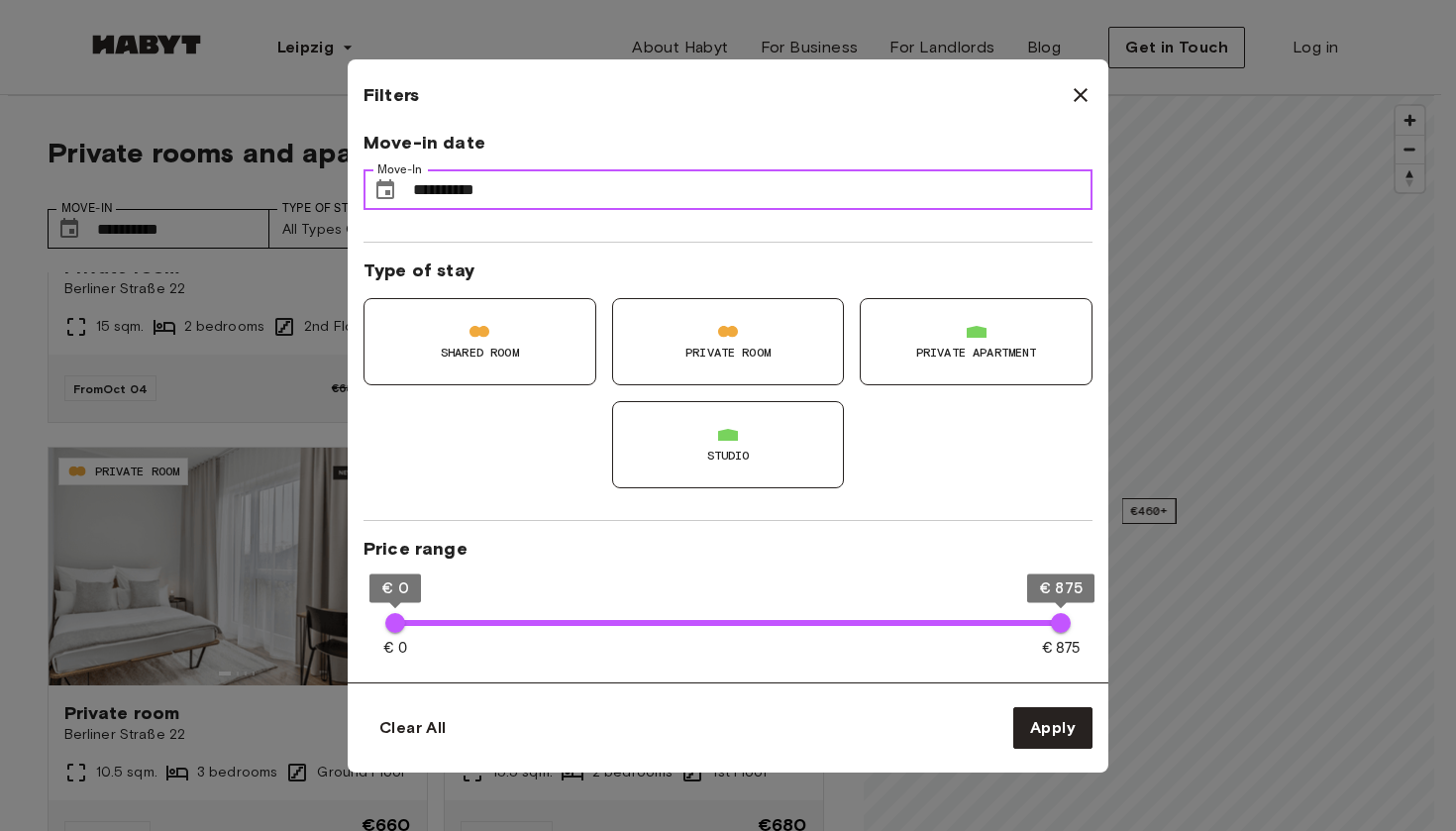 click on "**********" at bounding box center (753, 190) 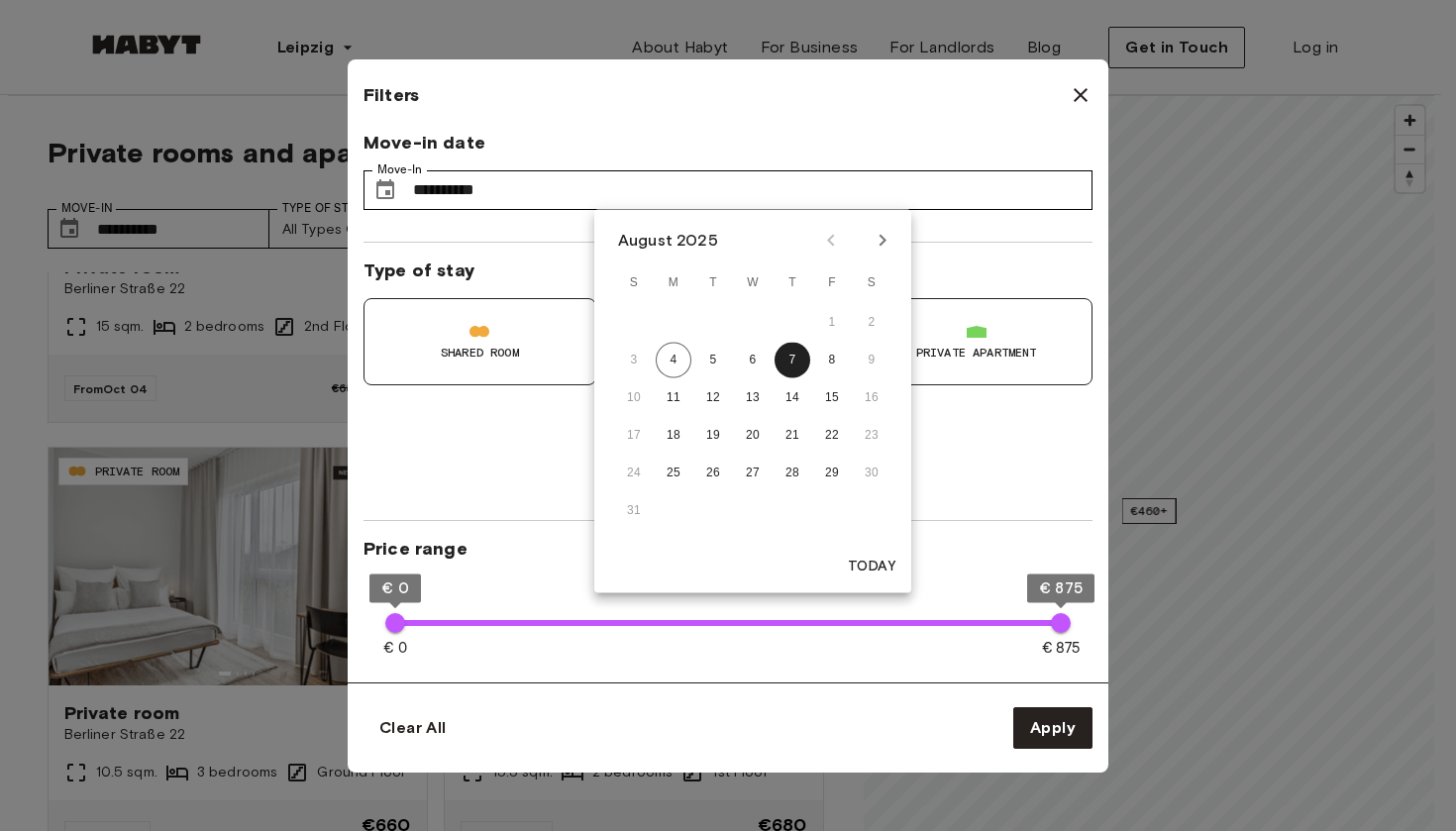 click 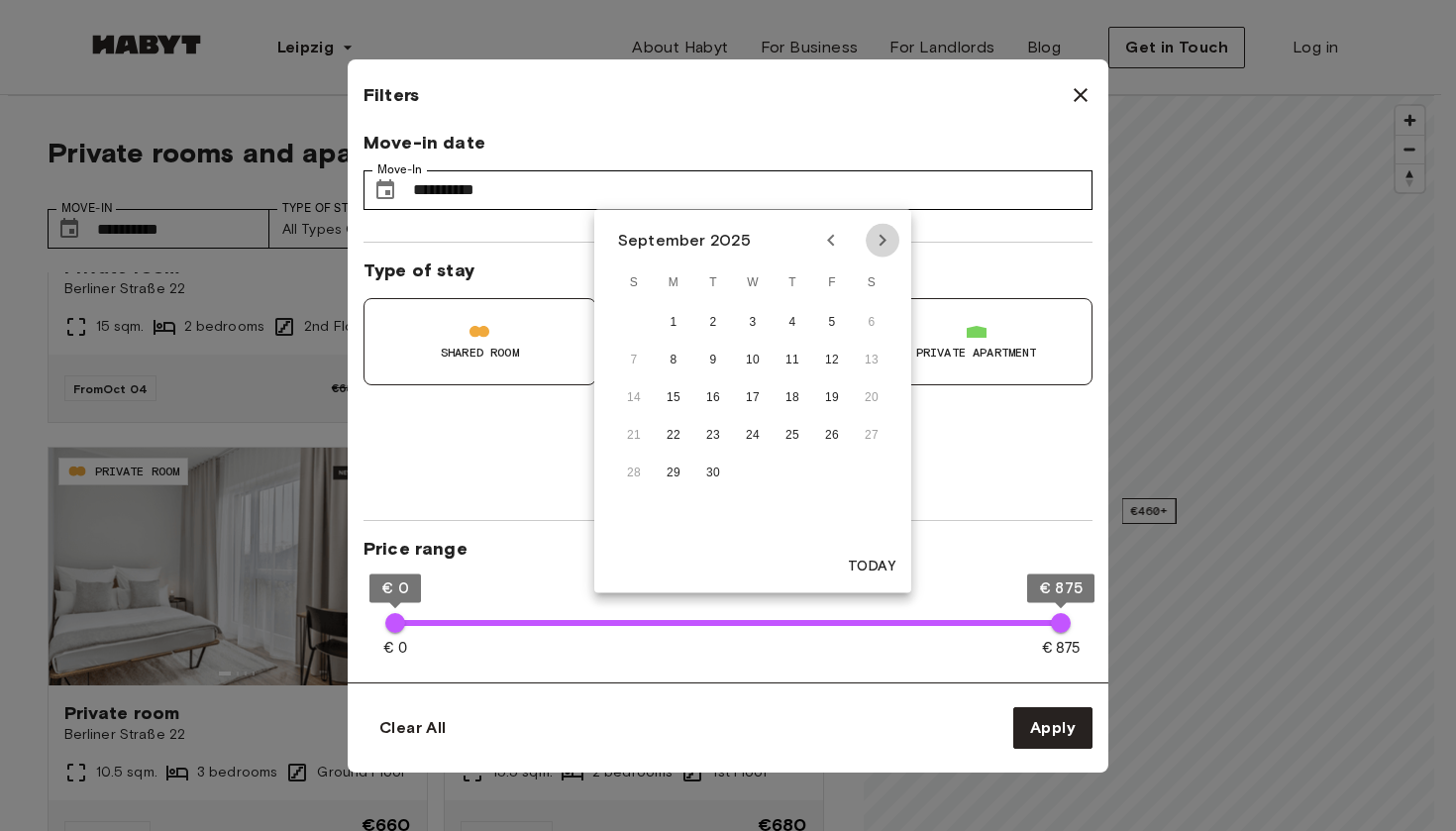 click 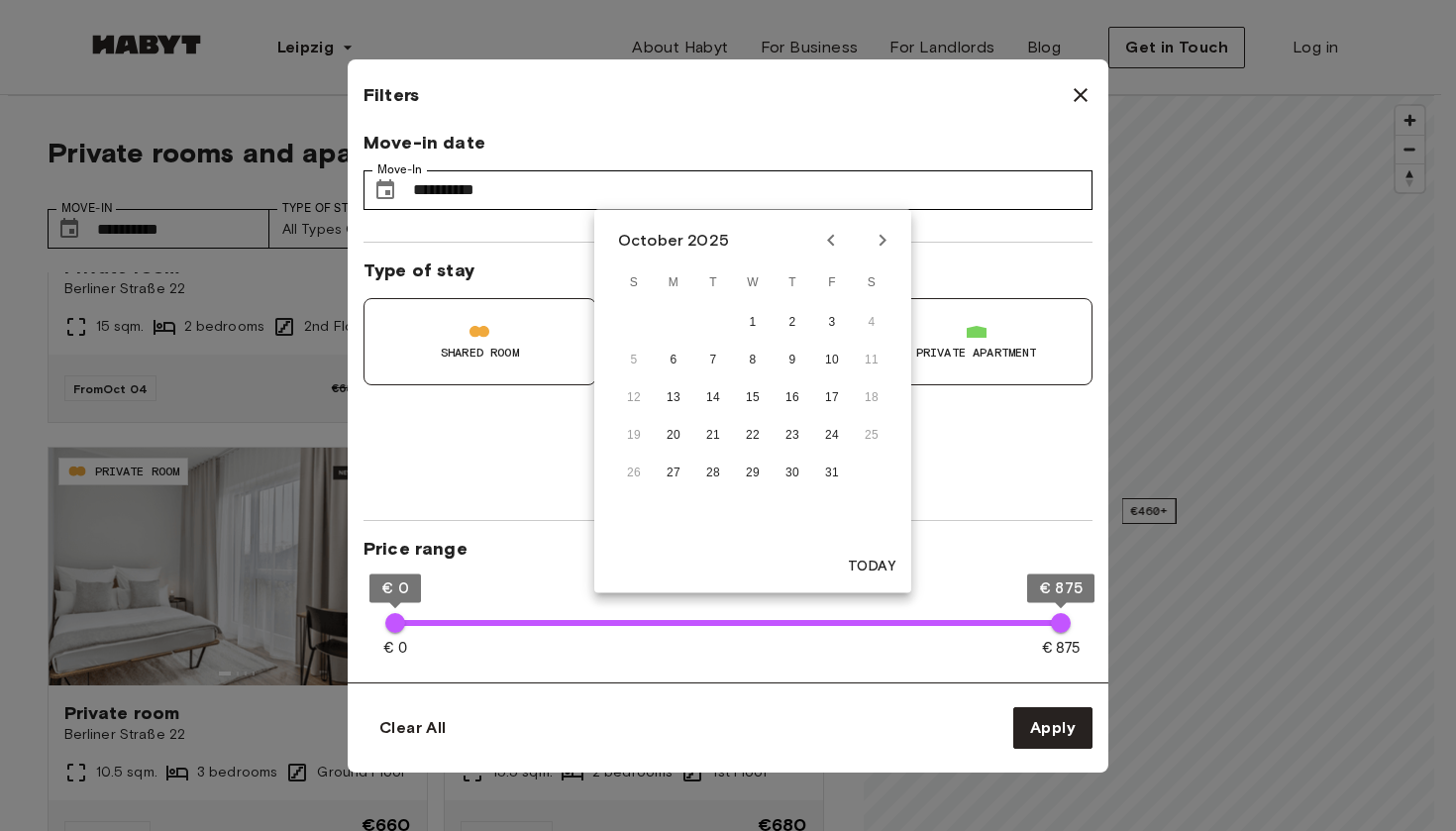 click 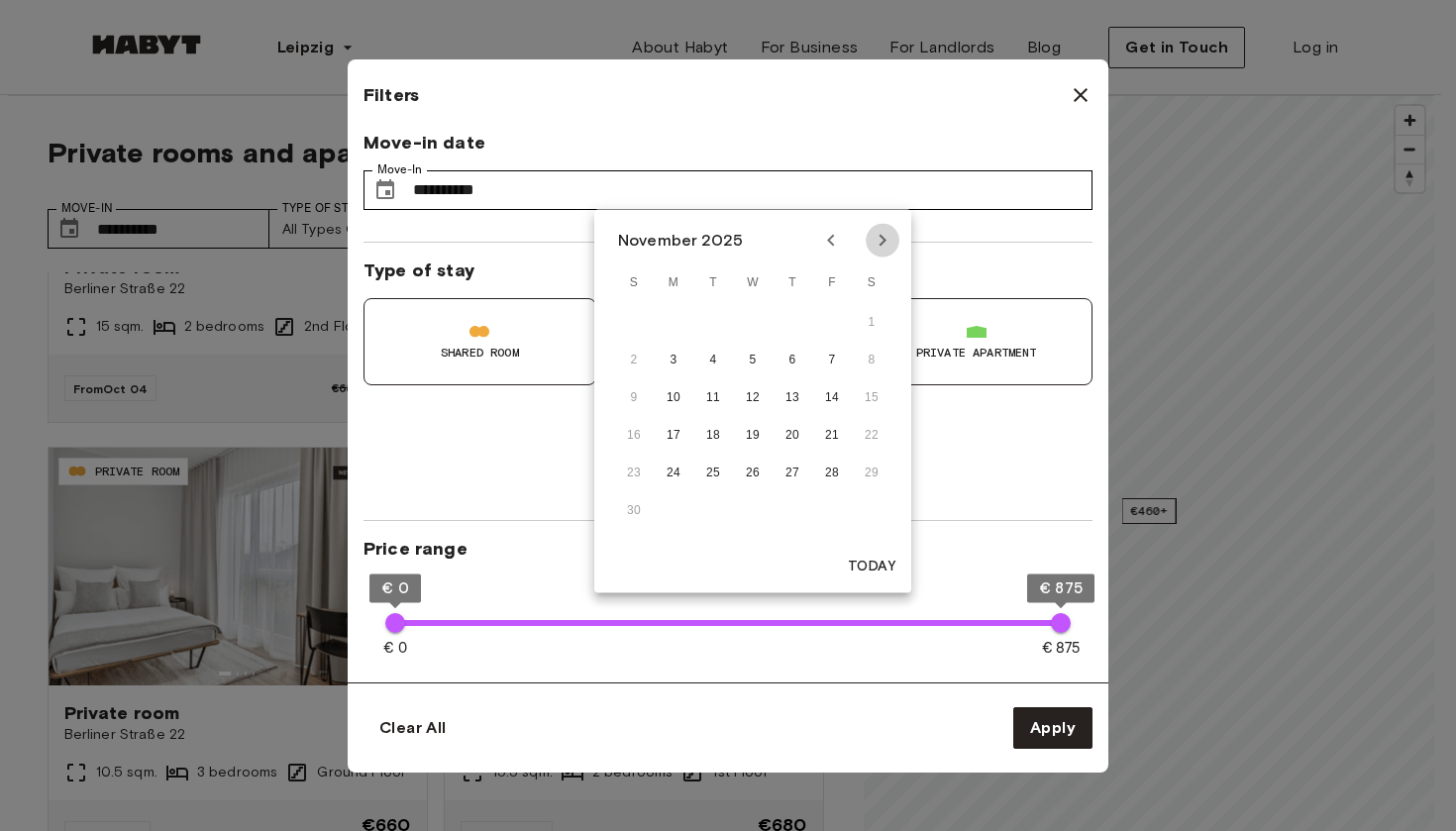 click 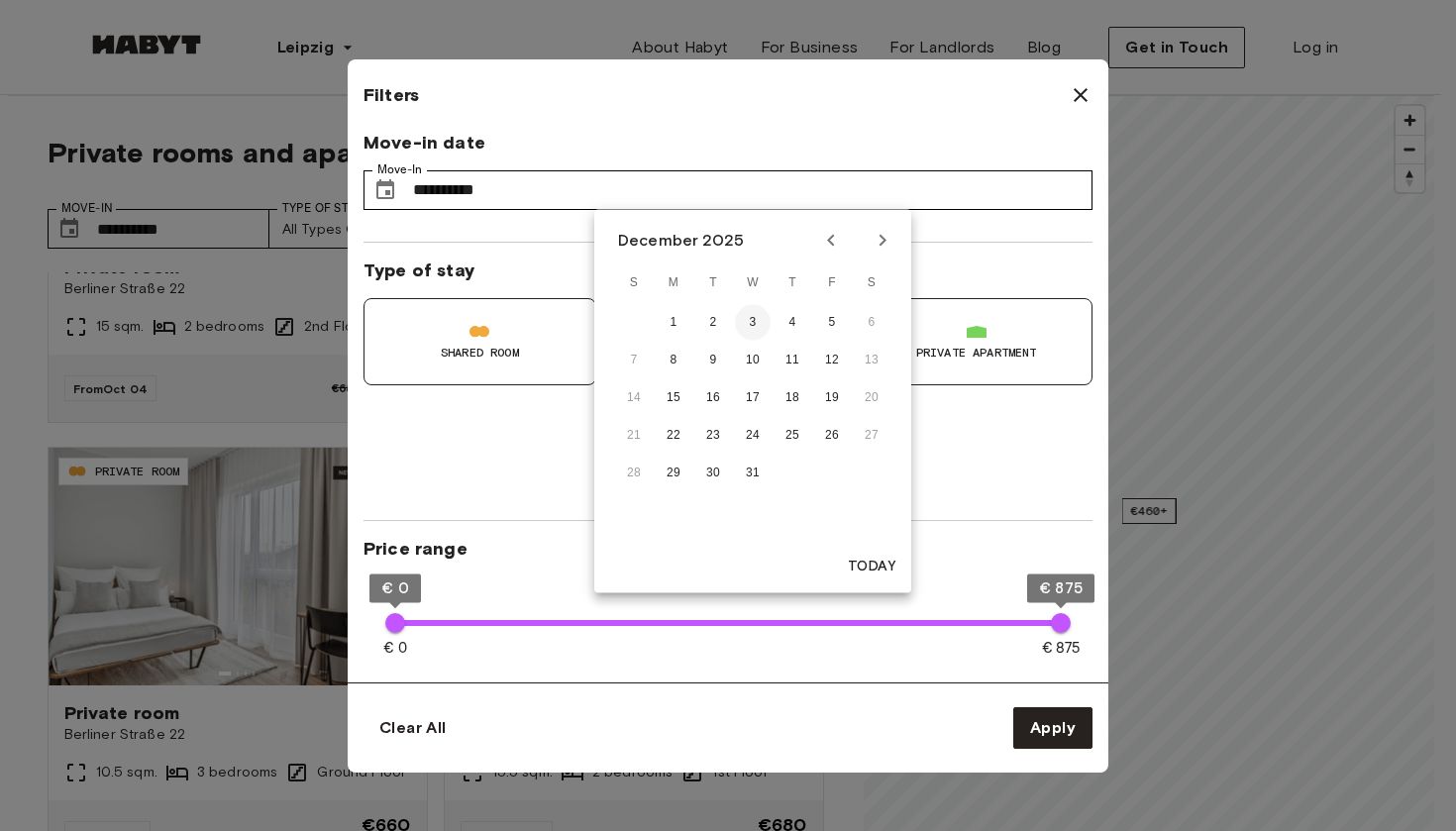 click on "3" at bounding box center [753, 323] 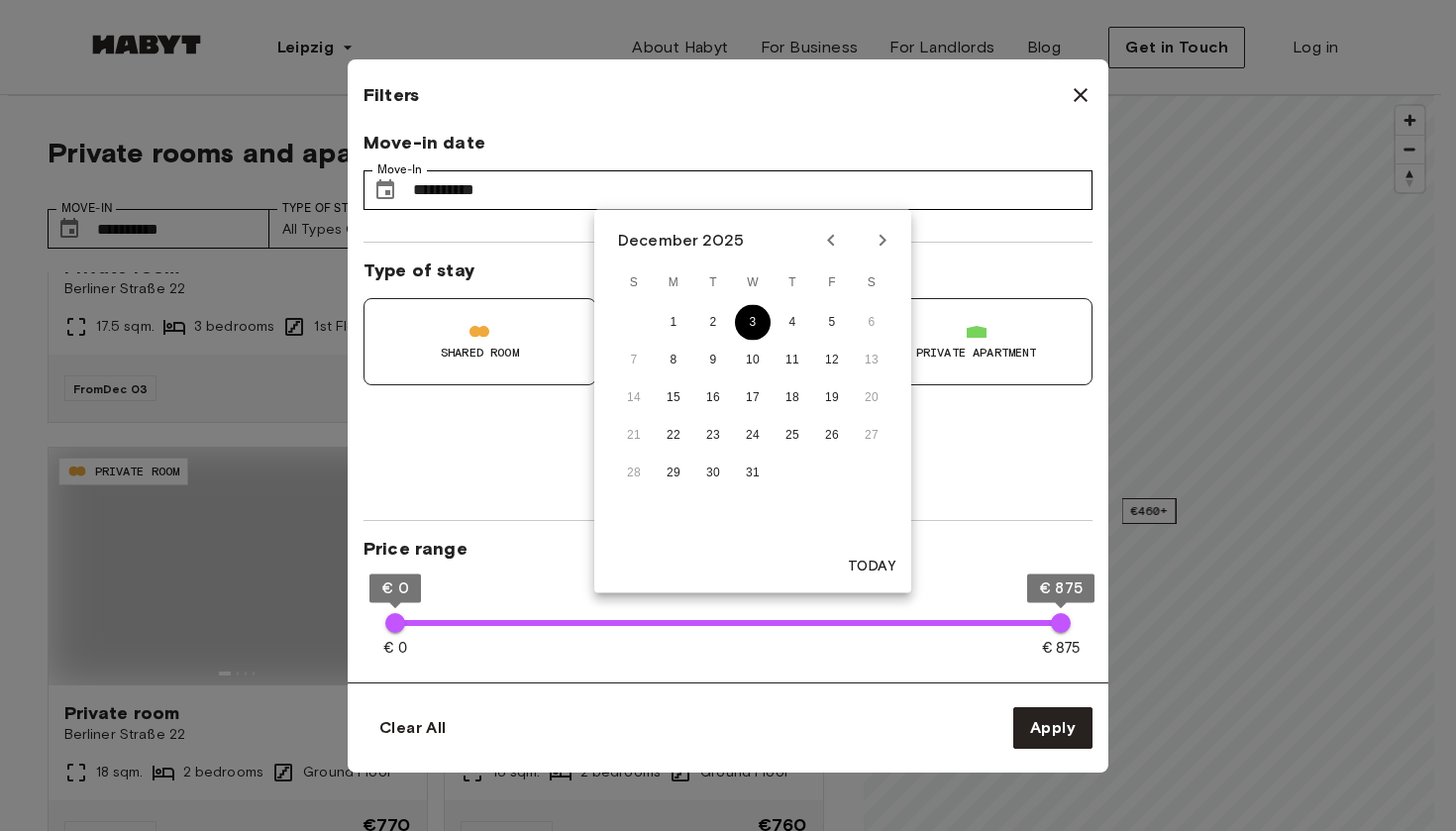 type on "**********" 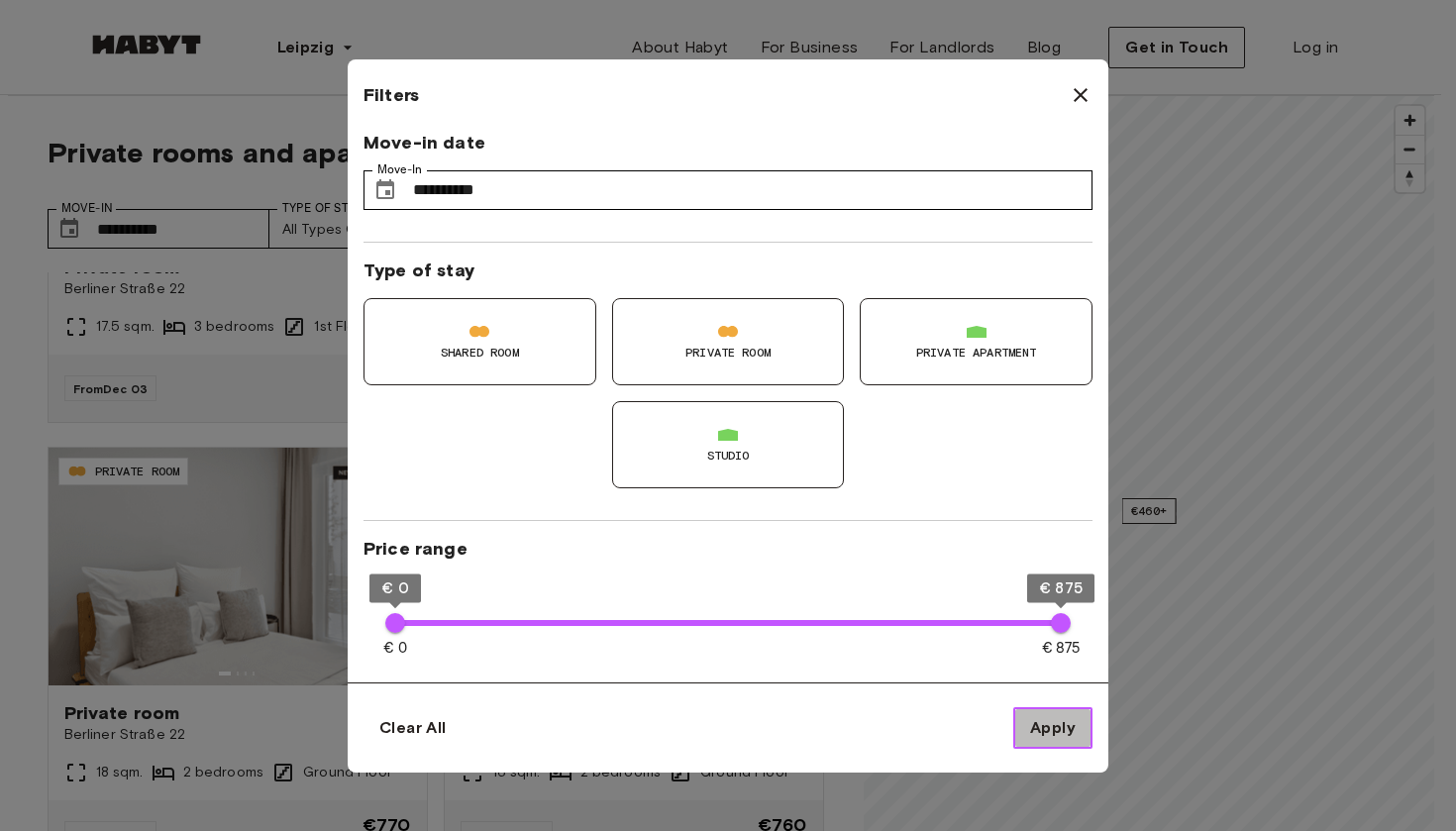 click on "Apply" at bounding box center (1053, 728) 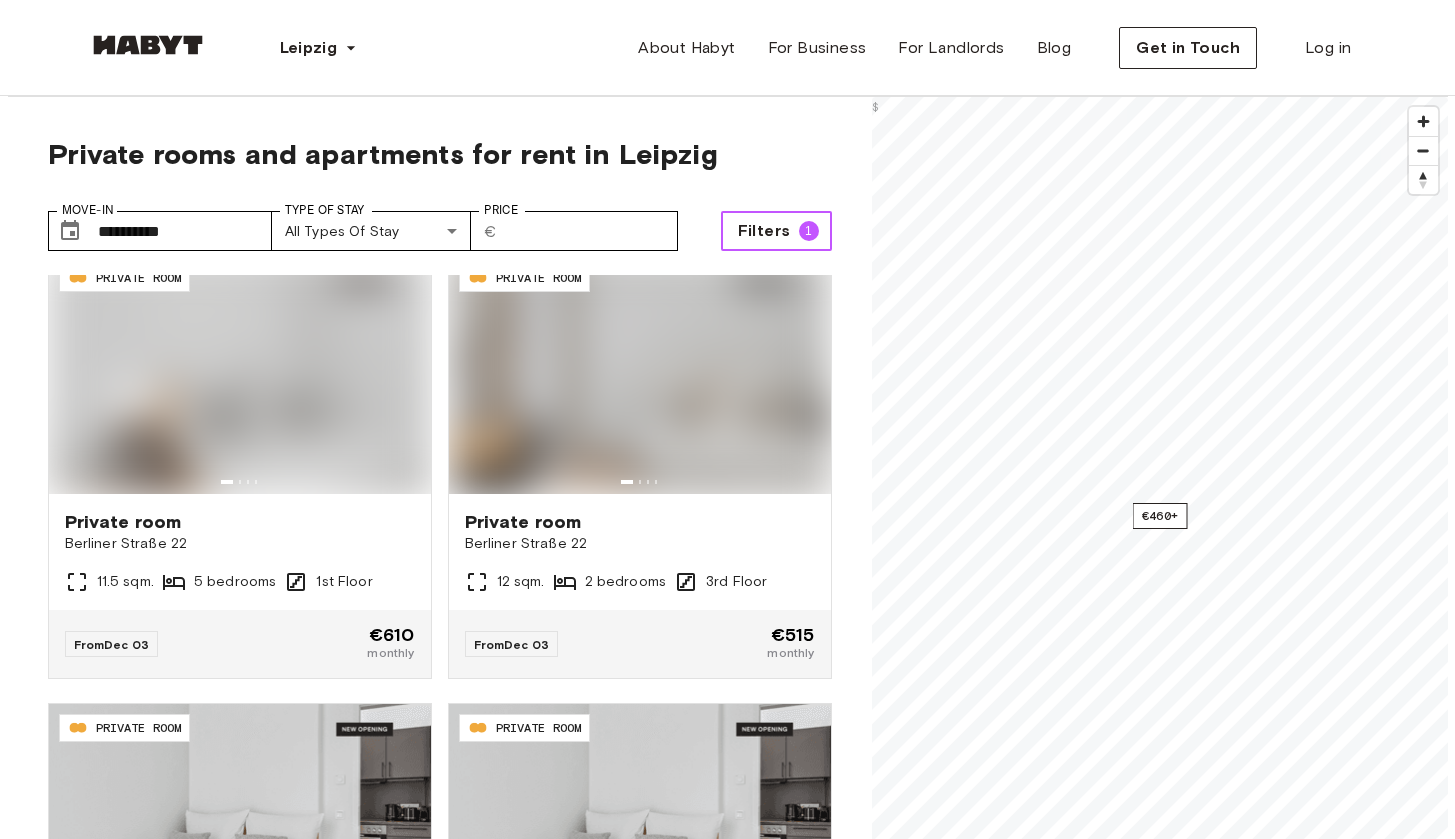 scroll, scrollTop: 0, scrollLeft: 0, axis: both 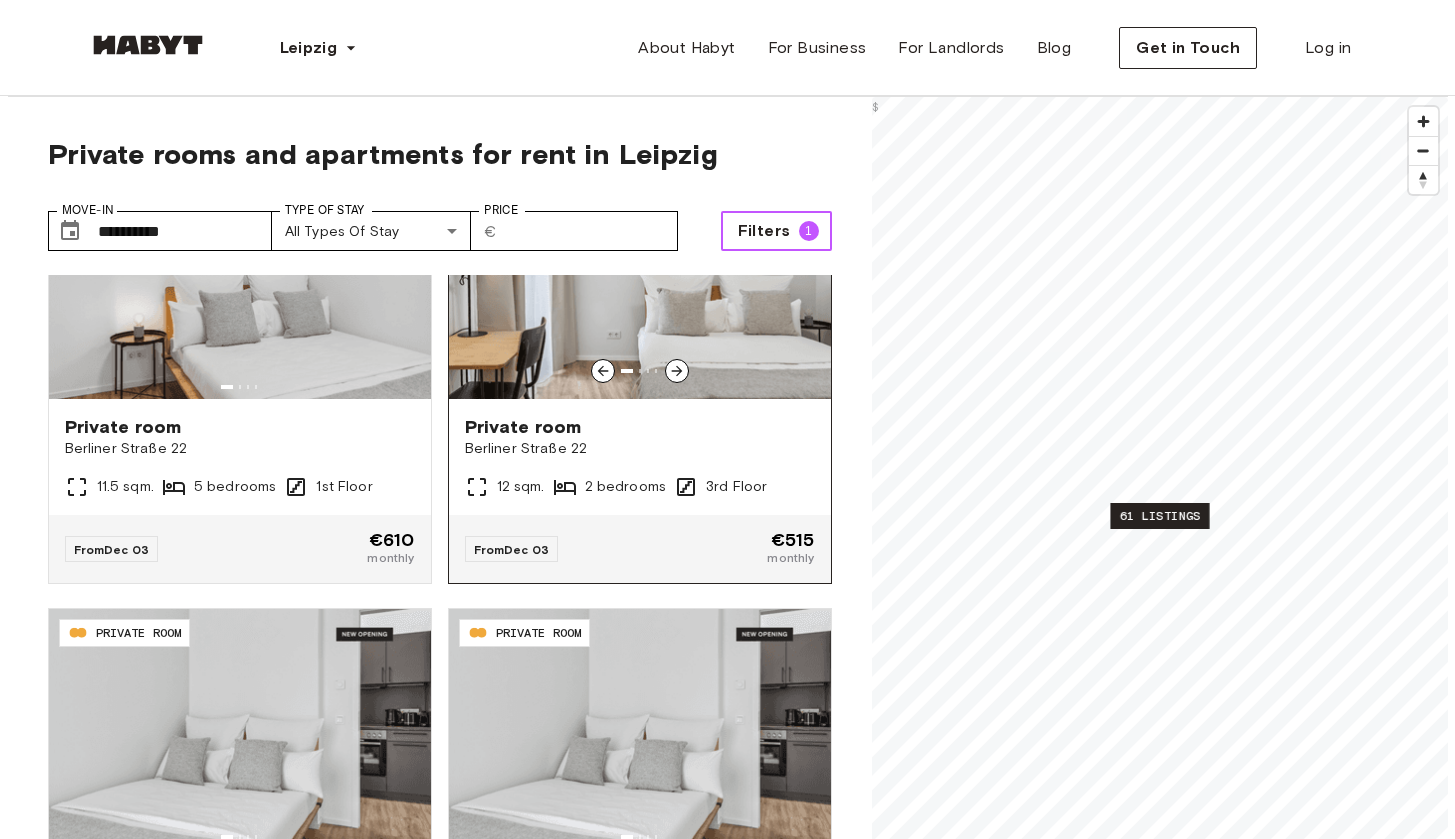 click at bounding box center (640, 279) 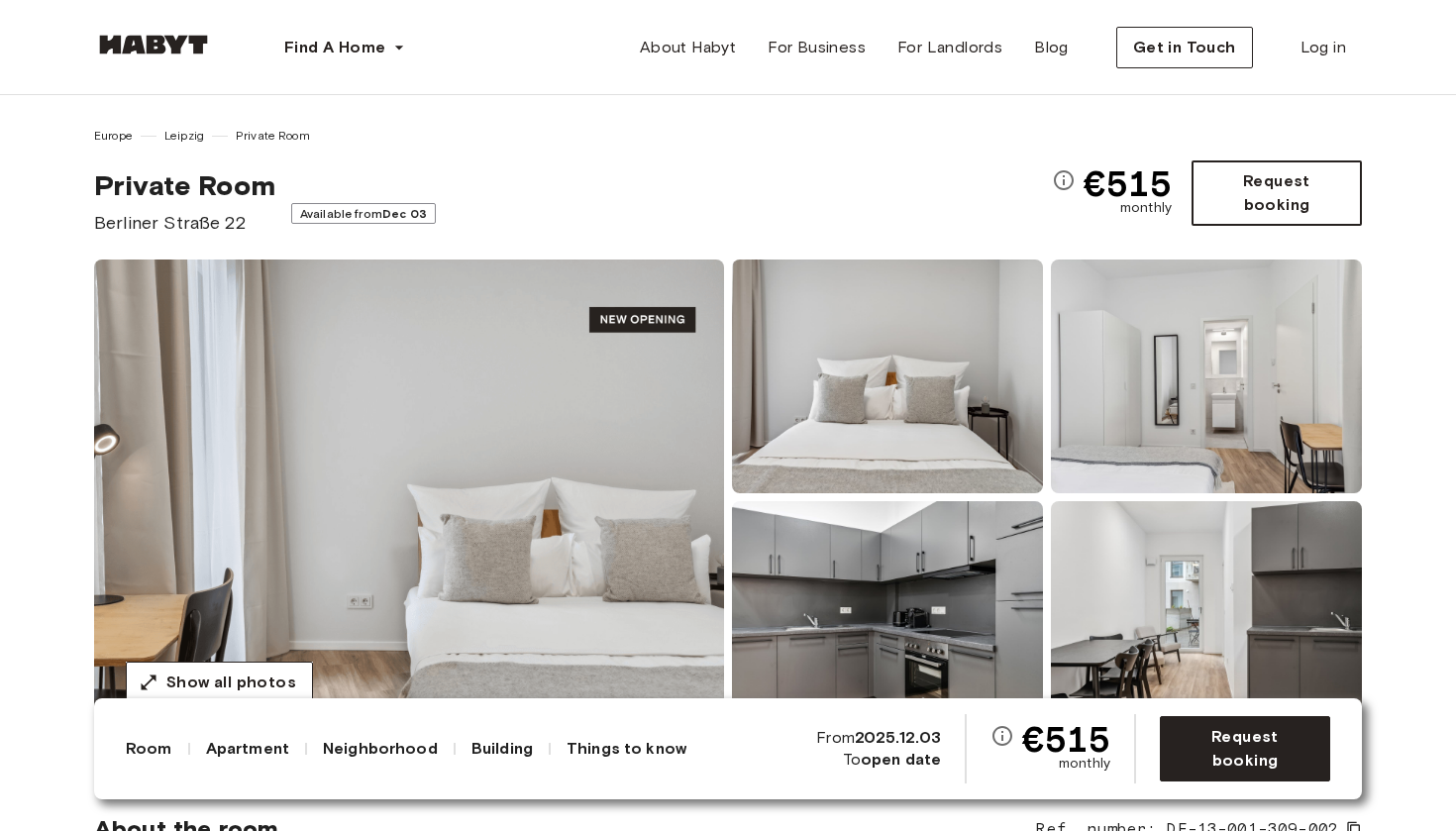 scroll, scrollTop: 0, scrollLeft: 0, axis: both 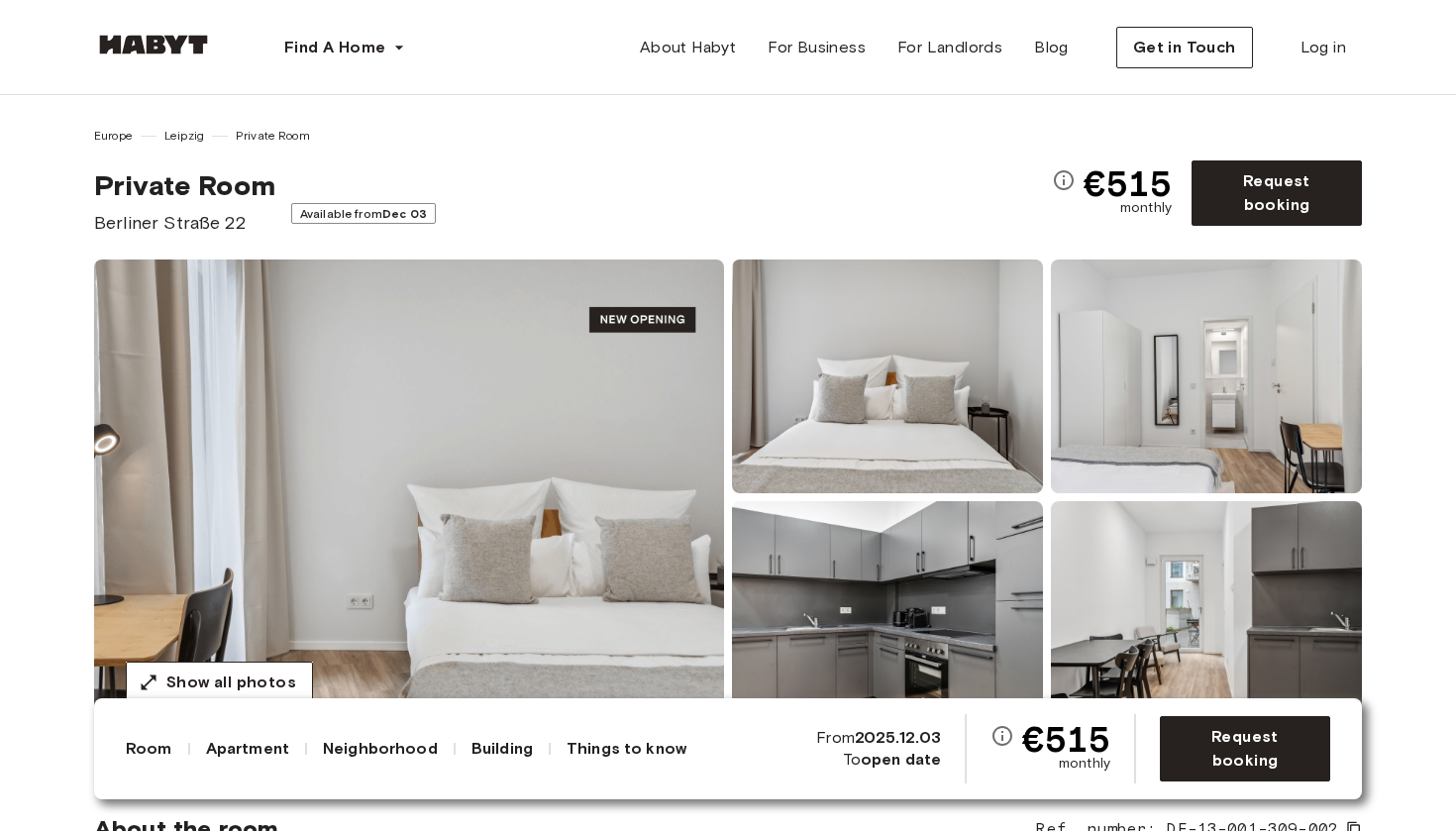 click at bounding box center [409, 497] 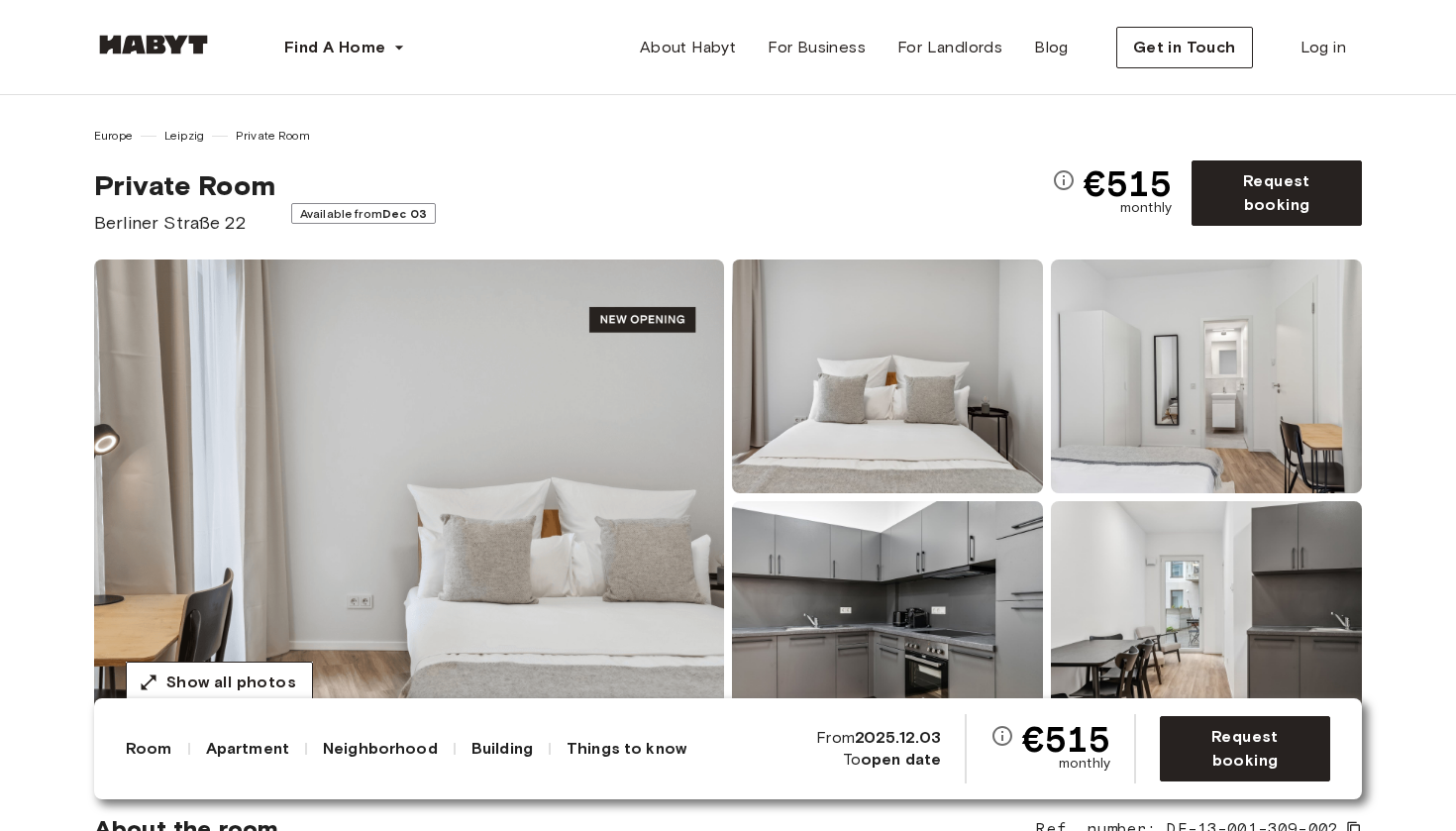 click on "Room Apartment Neighborhood Building Things to know €515 monthly From 2025.12.03 To open date Request booking" at bounding box center (728, 749) 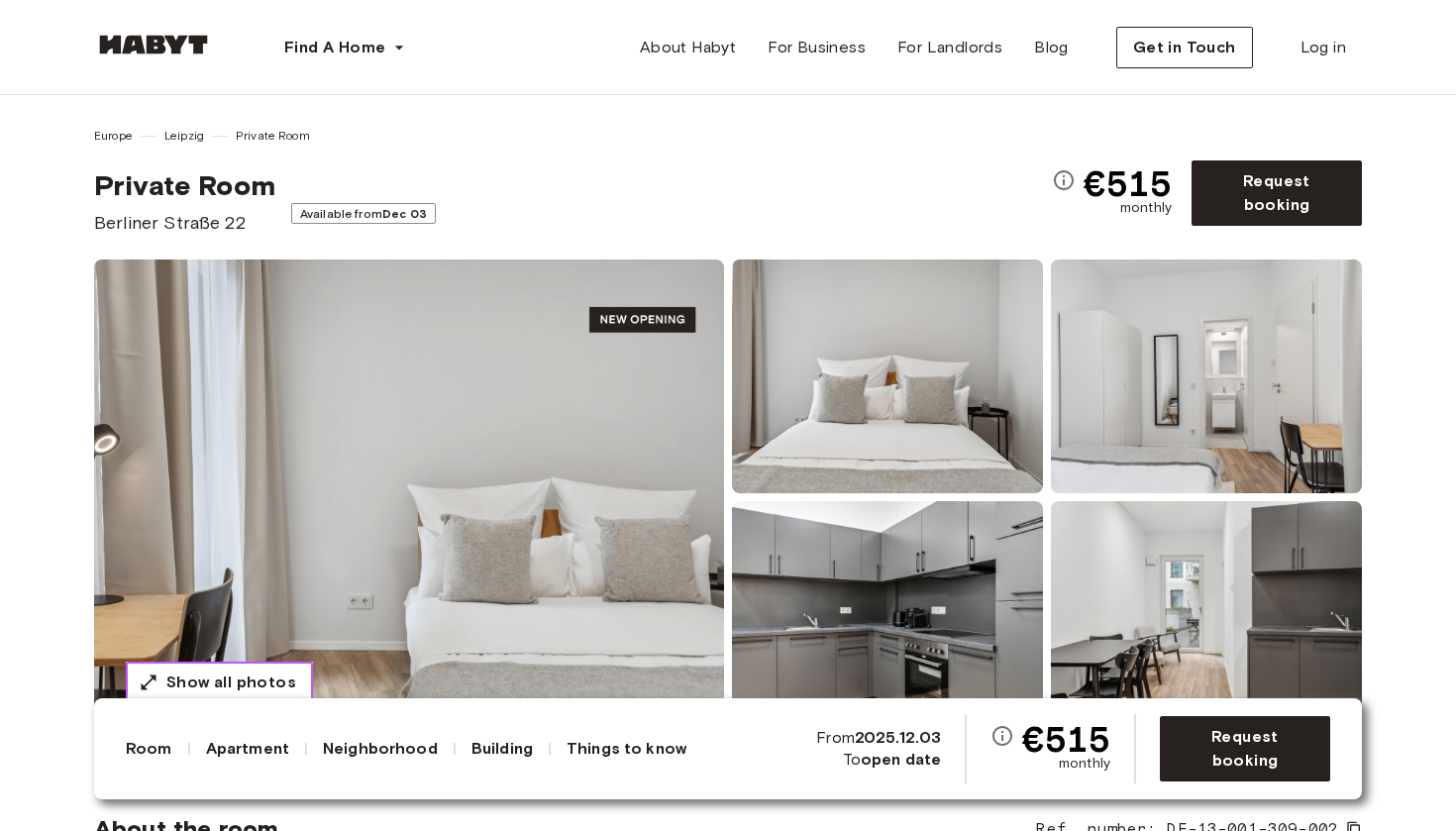 click on "Show all photos" at bounding box center [231, 682] 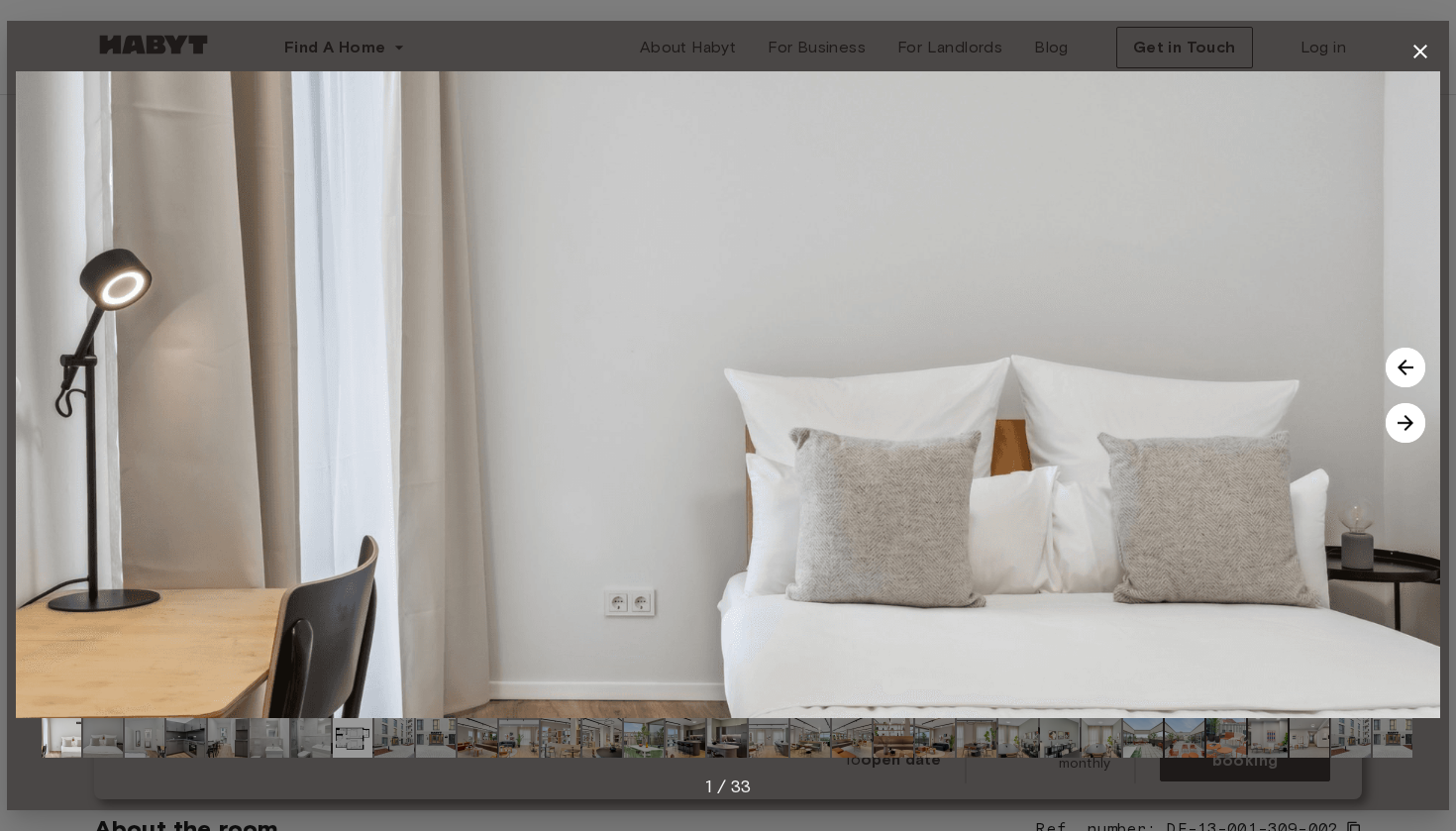 click at bounding box center (1405, 423) 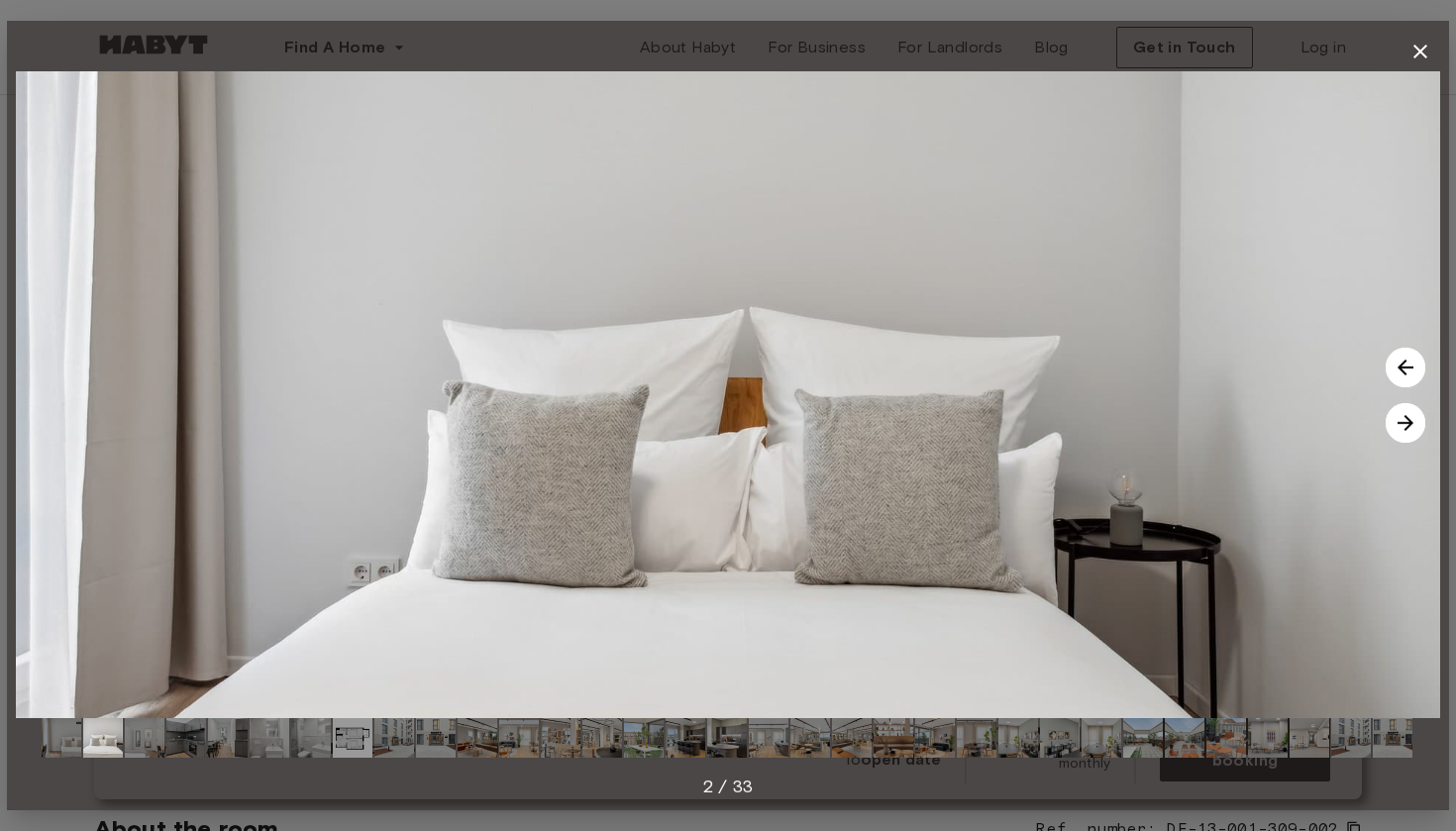 click at bounding box center (1405, 423) 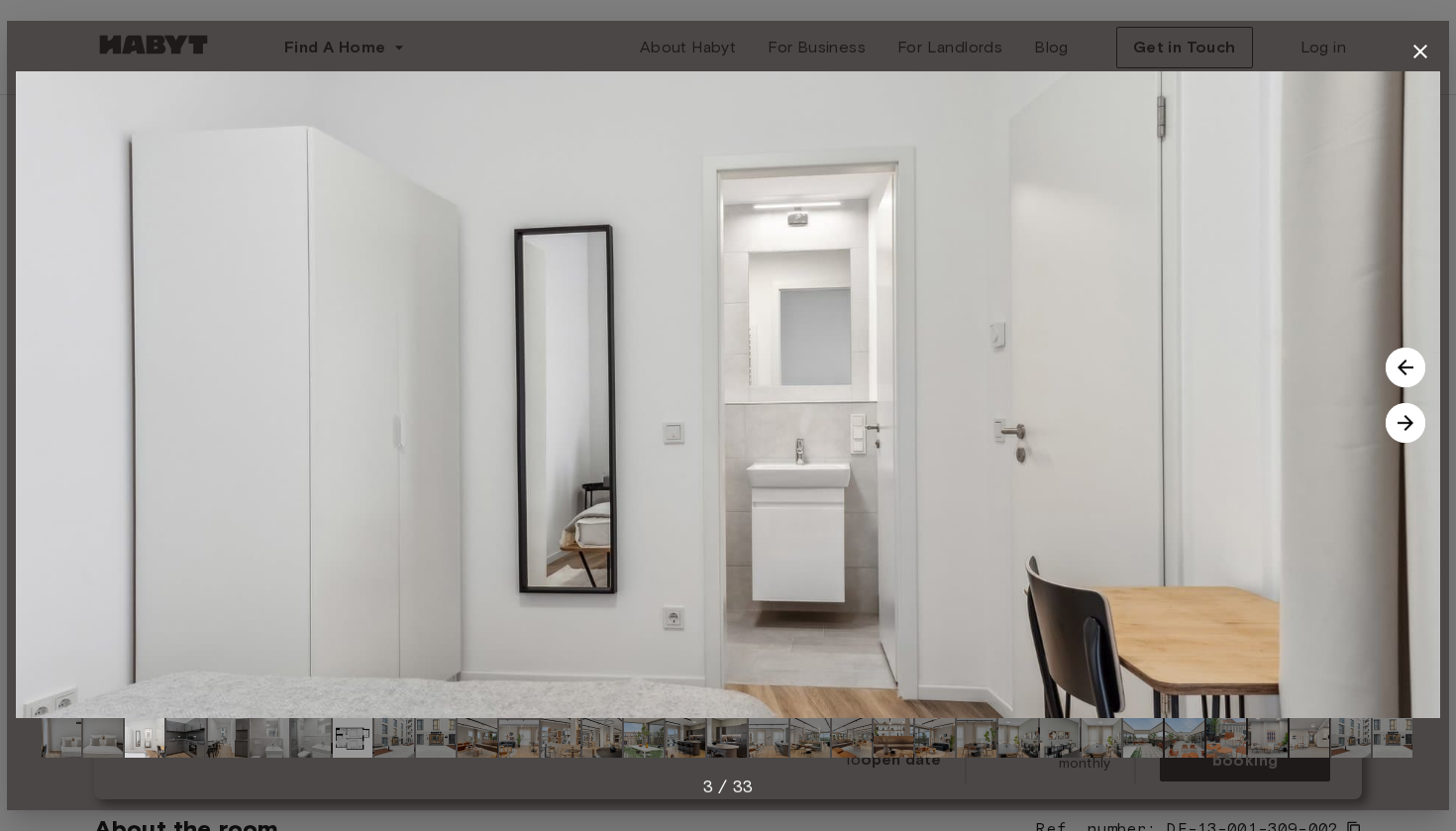 click at bounding box center [1405, 423] 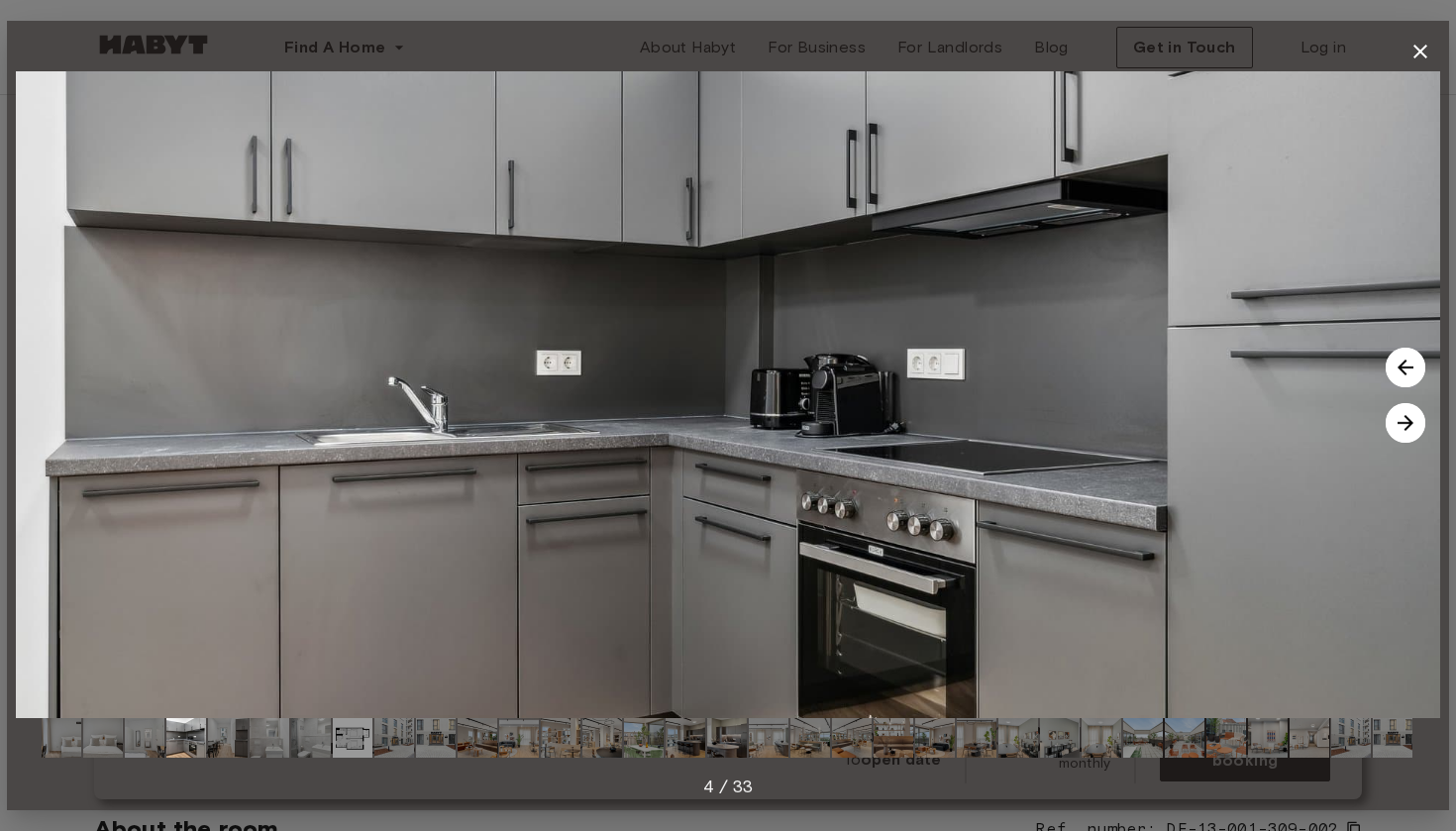 click at bounding box center (1405, 367) 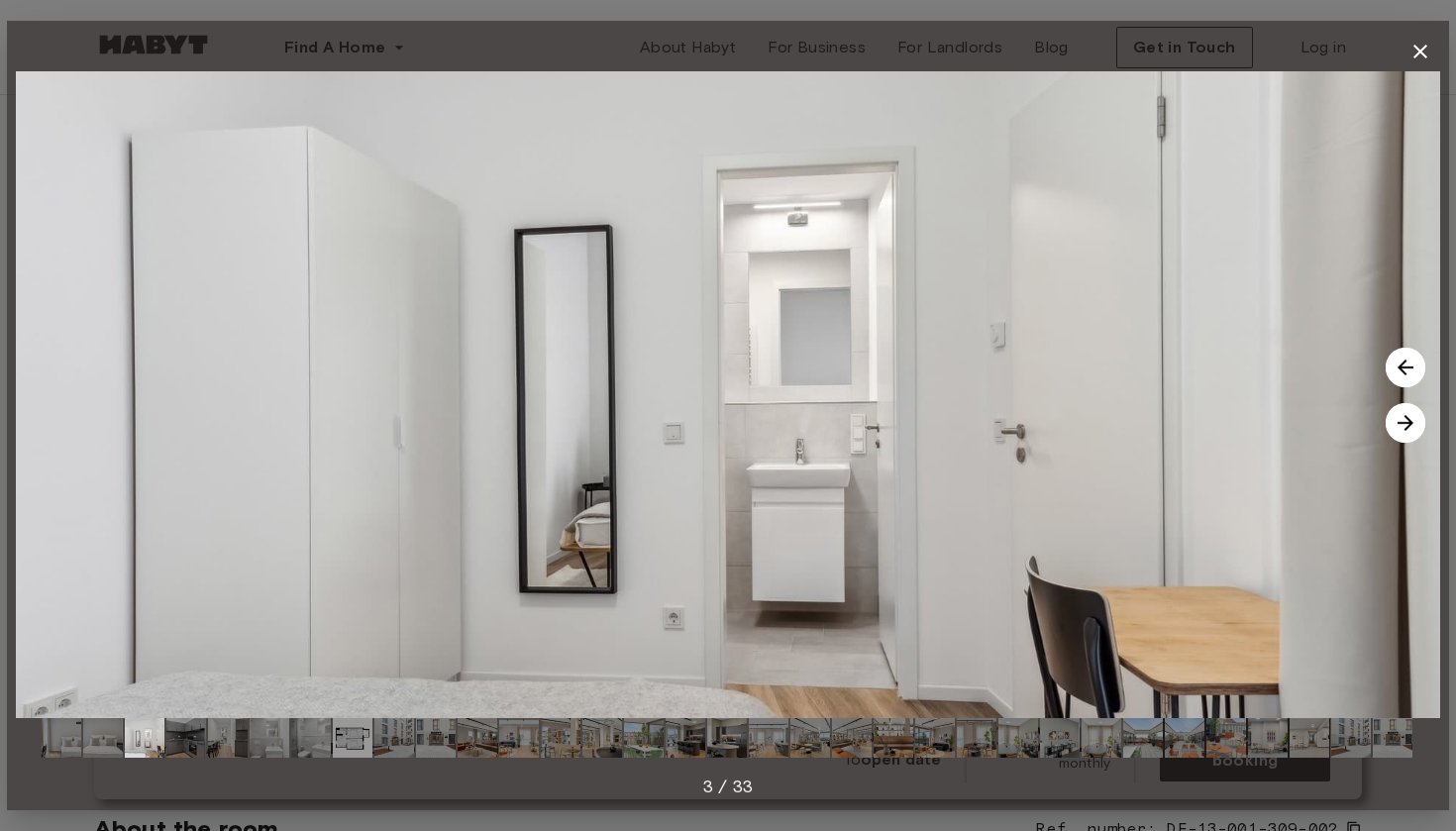 click at bounding box center (1405, 423) 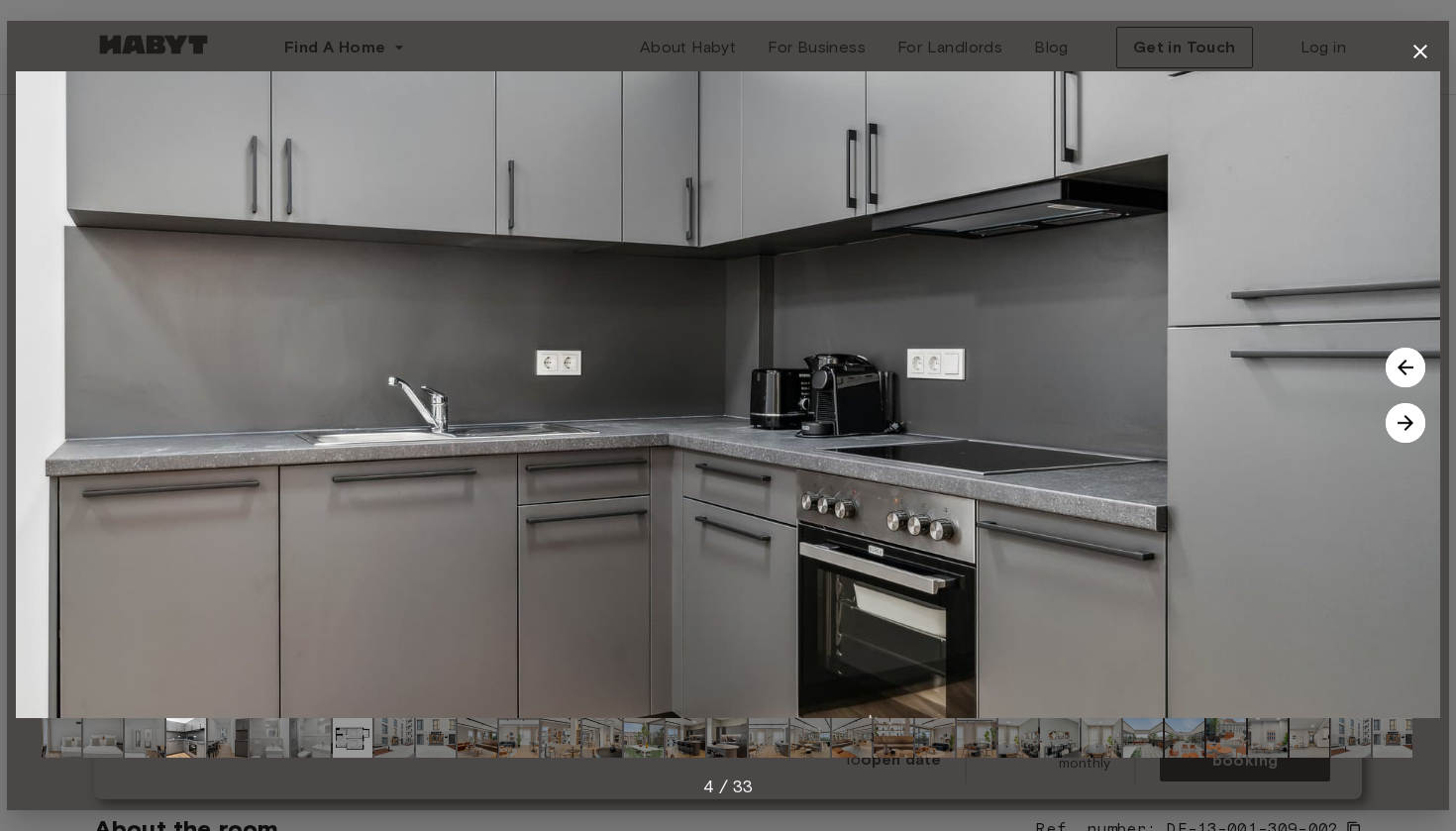 click at bounding box center [1405, 423] 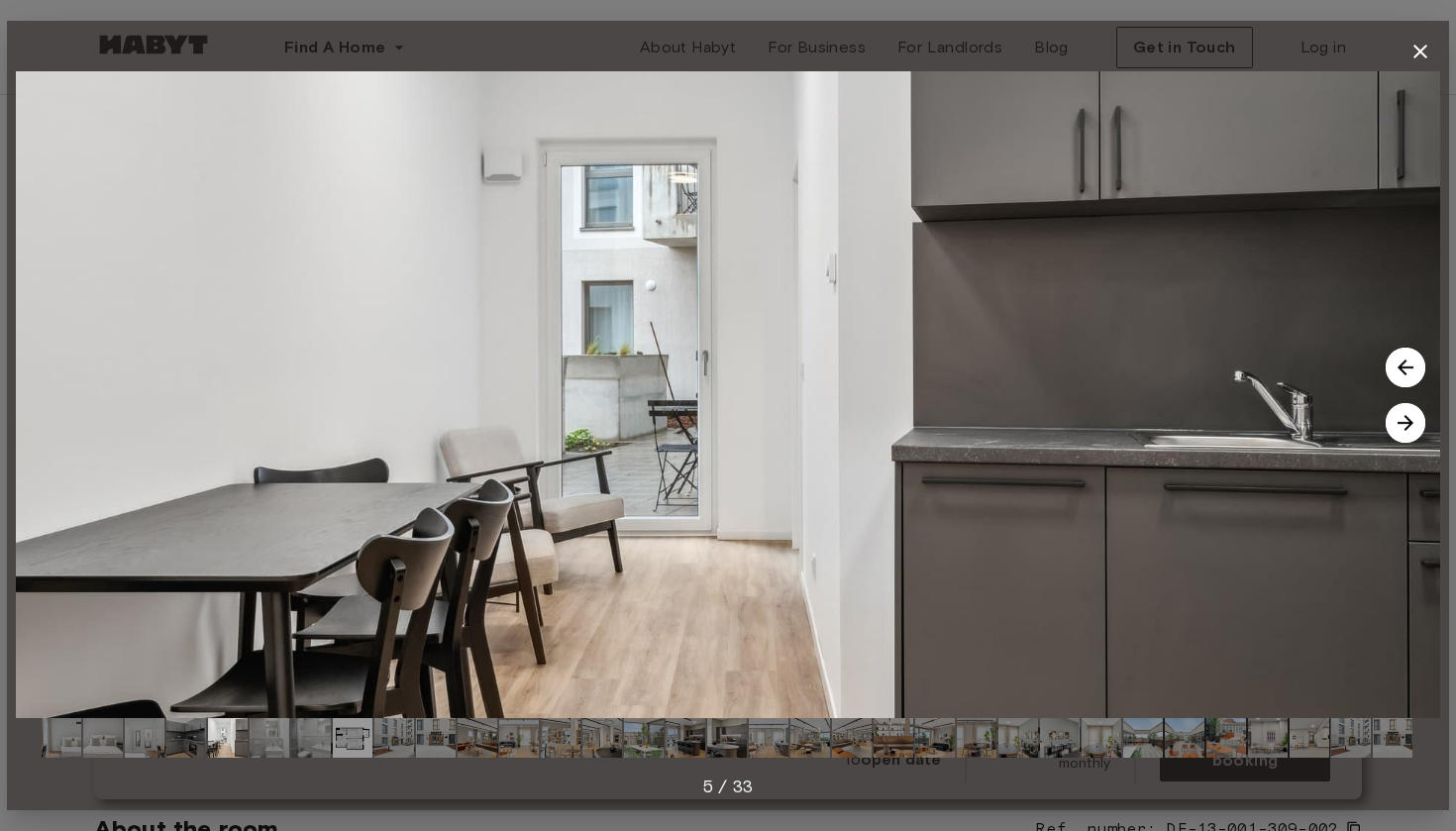 click at bounding box center (1405, 423) 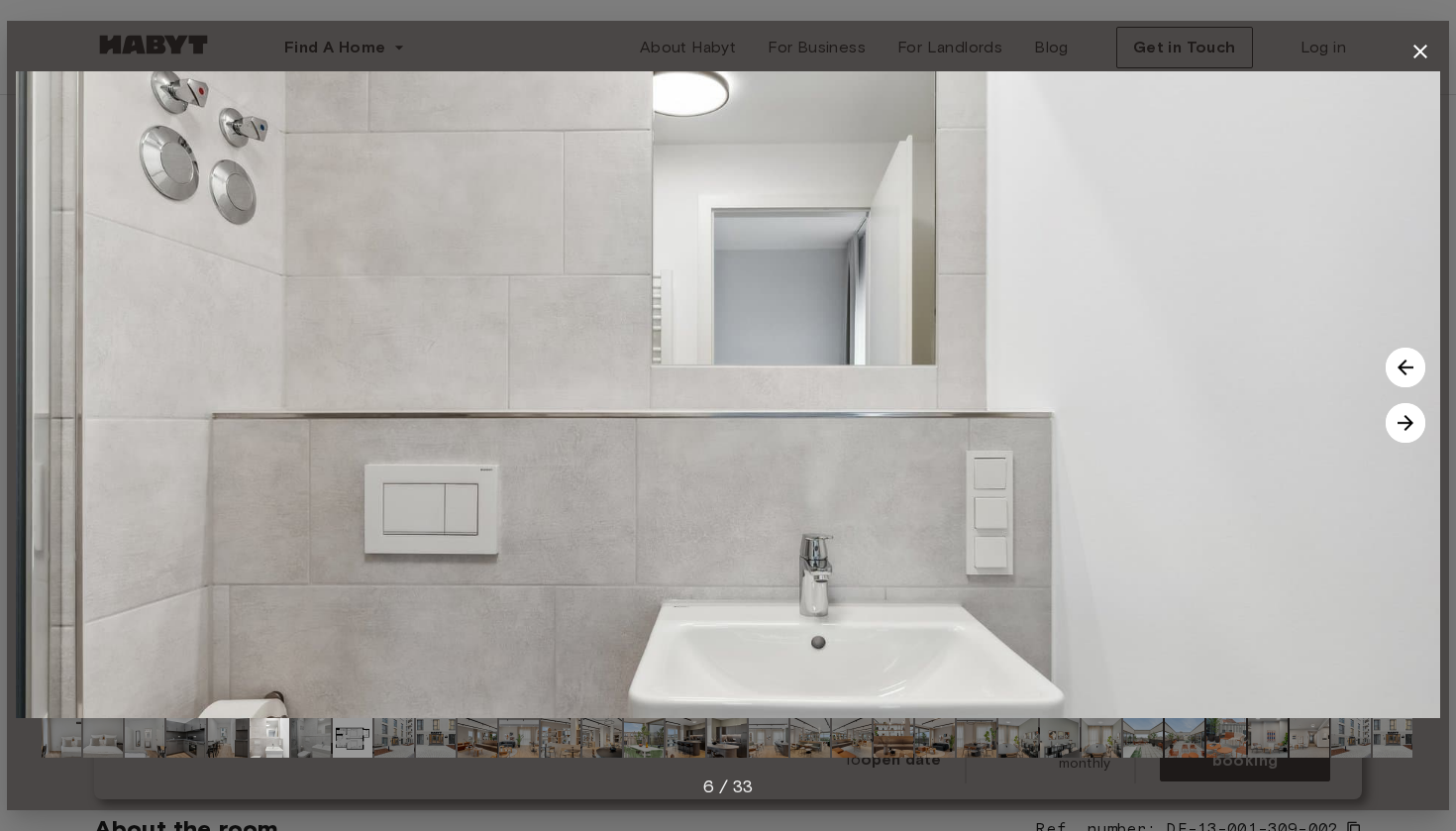 click at bounding box center [1405, 423] 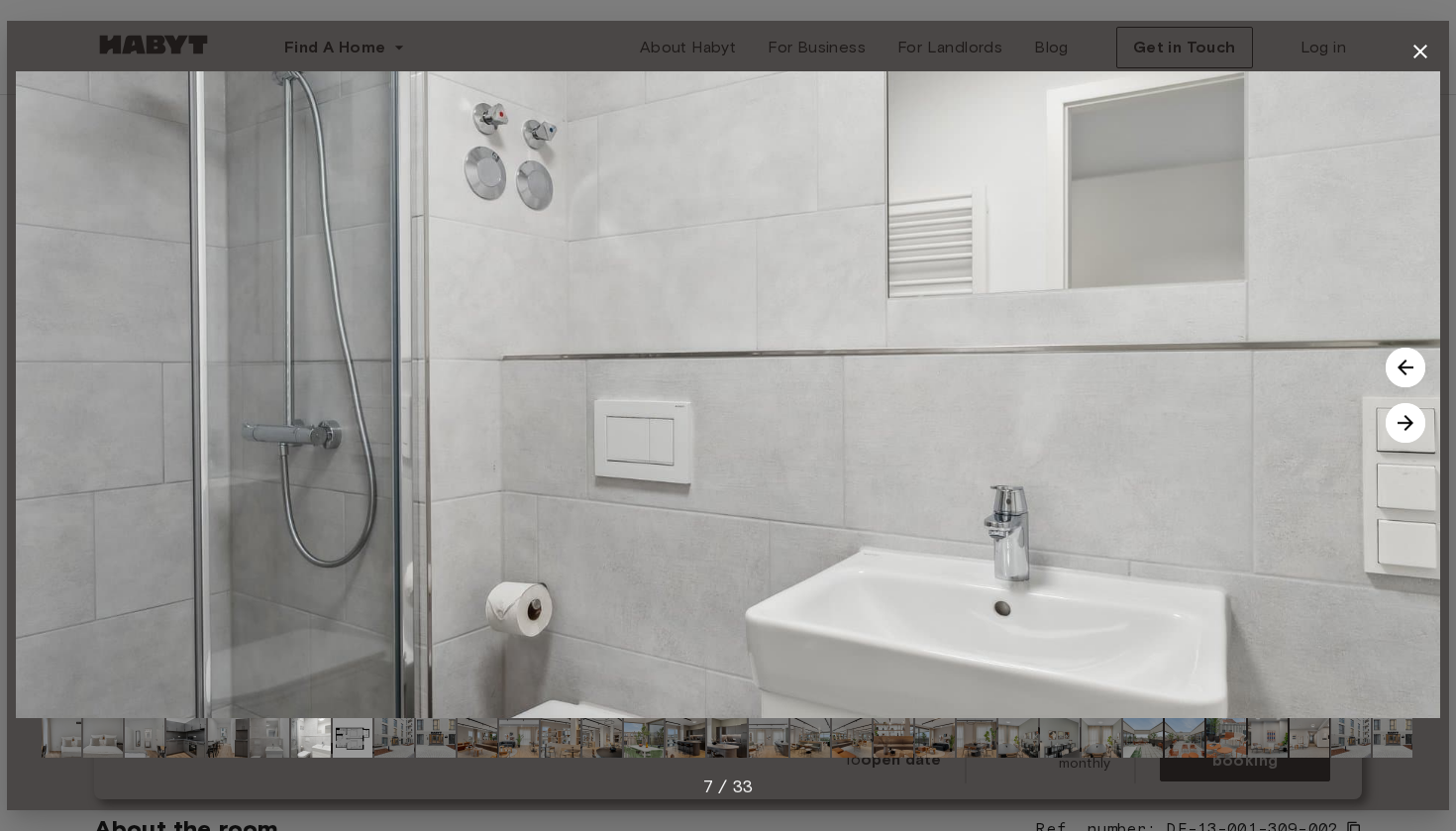 click at bounding box center [1405, 423] 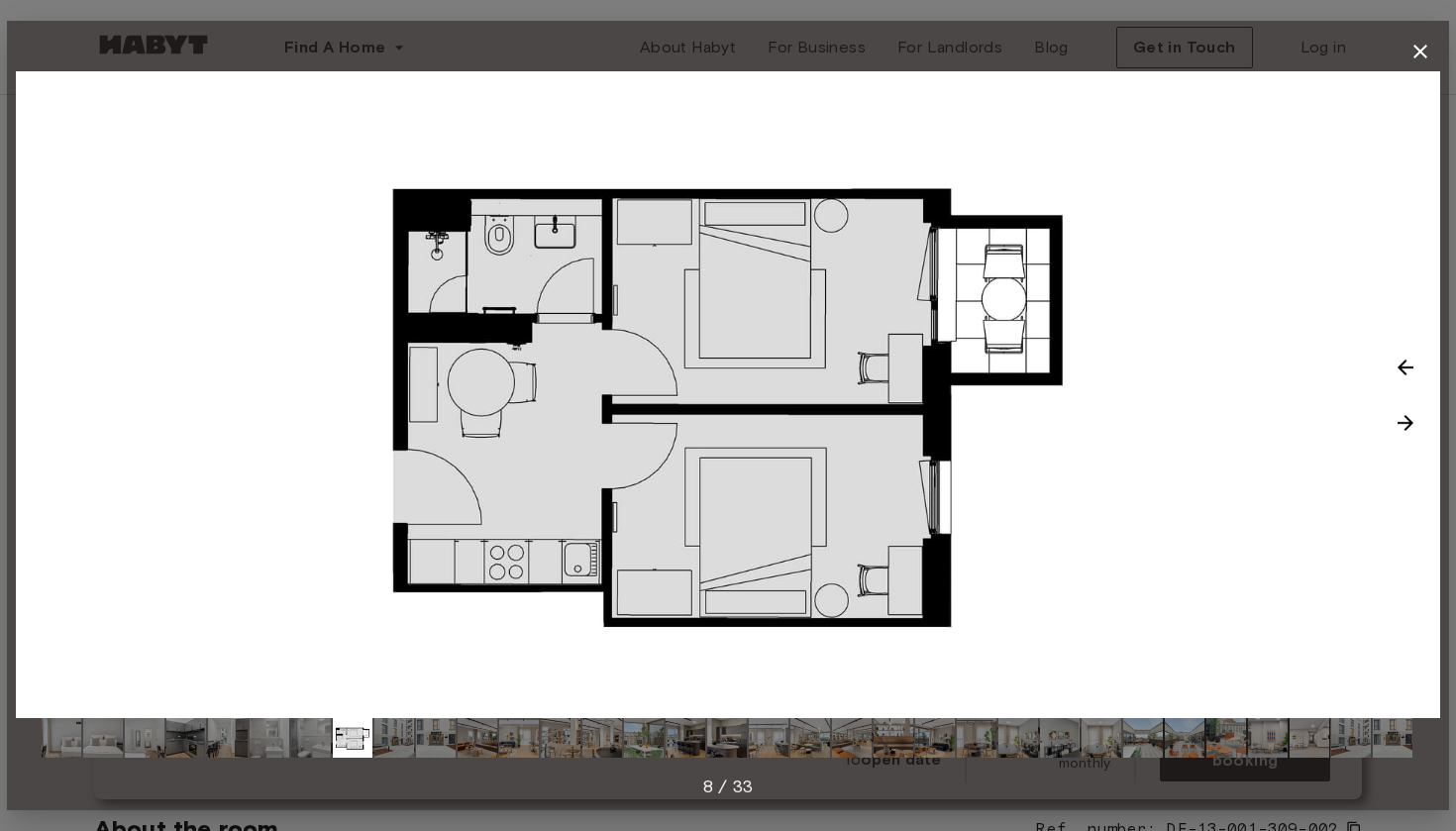 click at bounding box center (1405, 423) 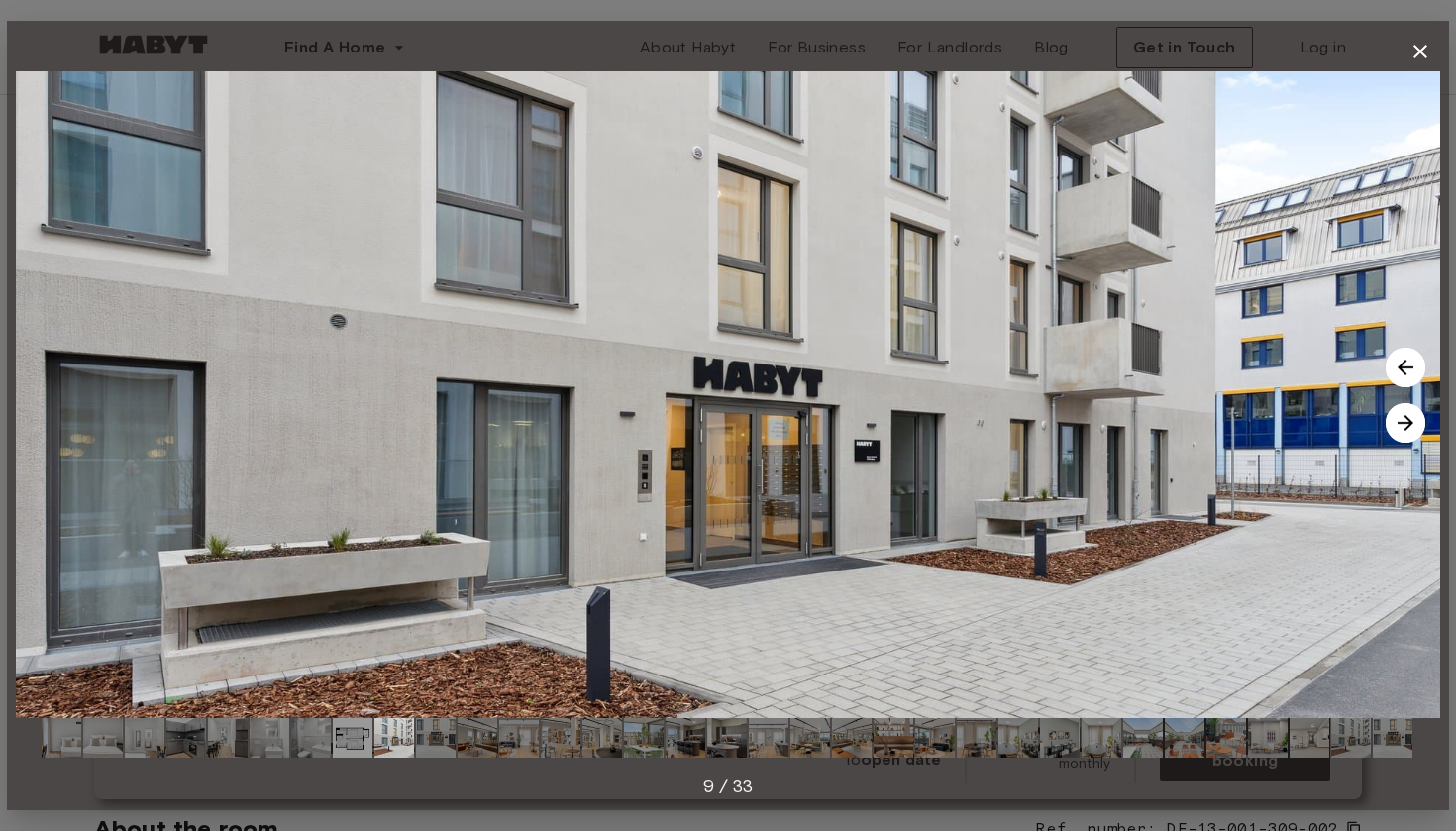 click at bounding box center [1405, 423] 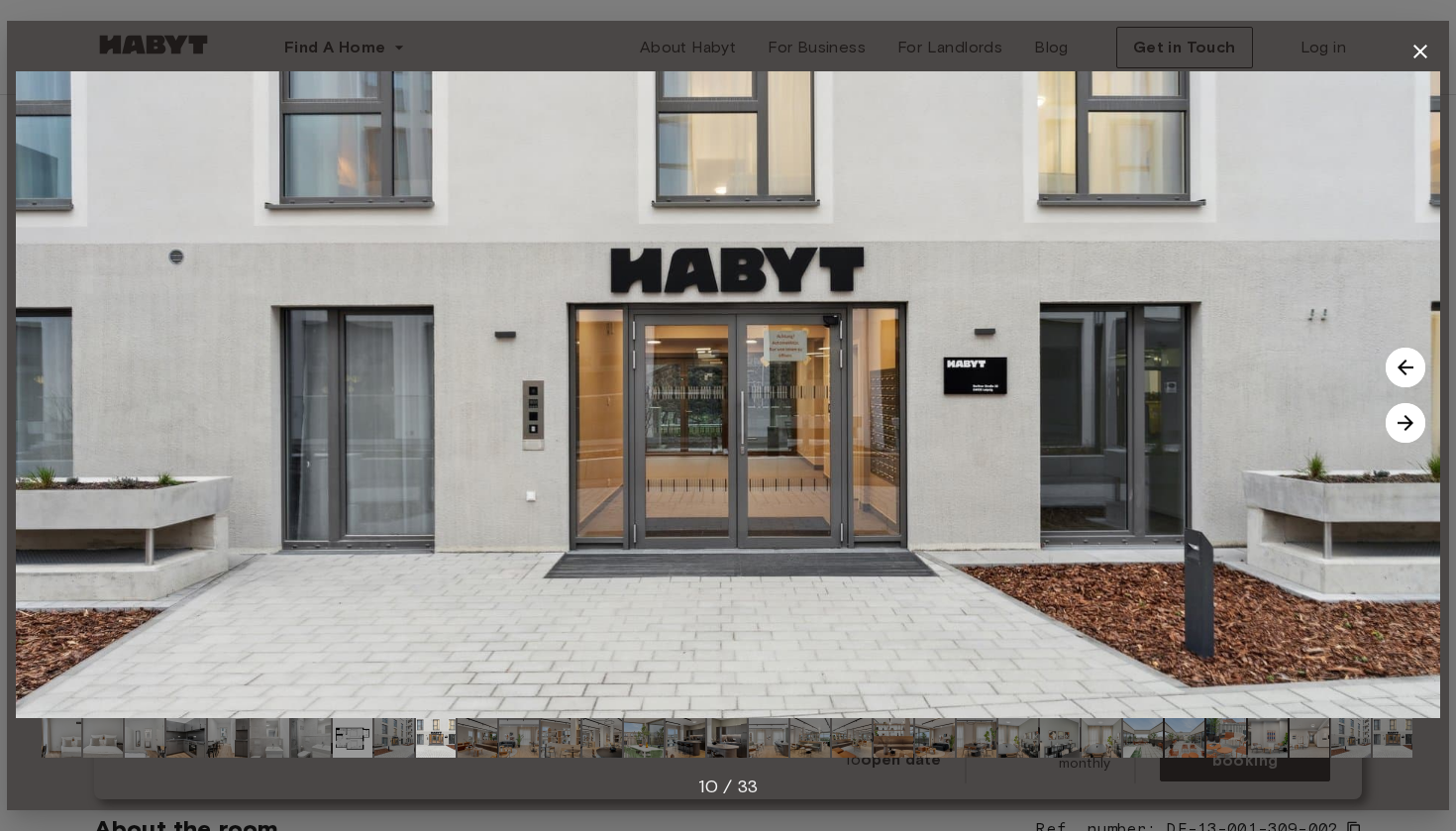 click at bounding box center [1405, 423] 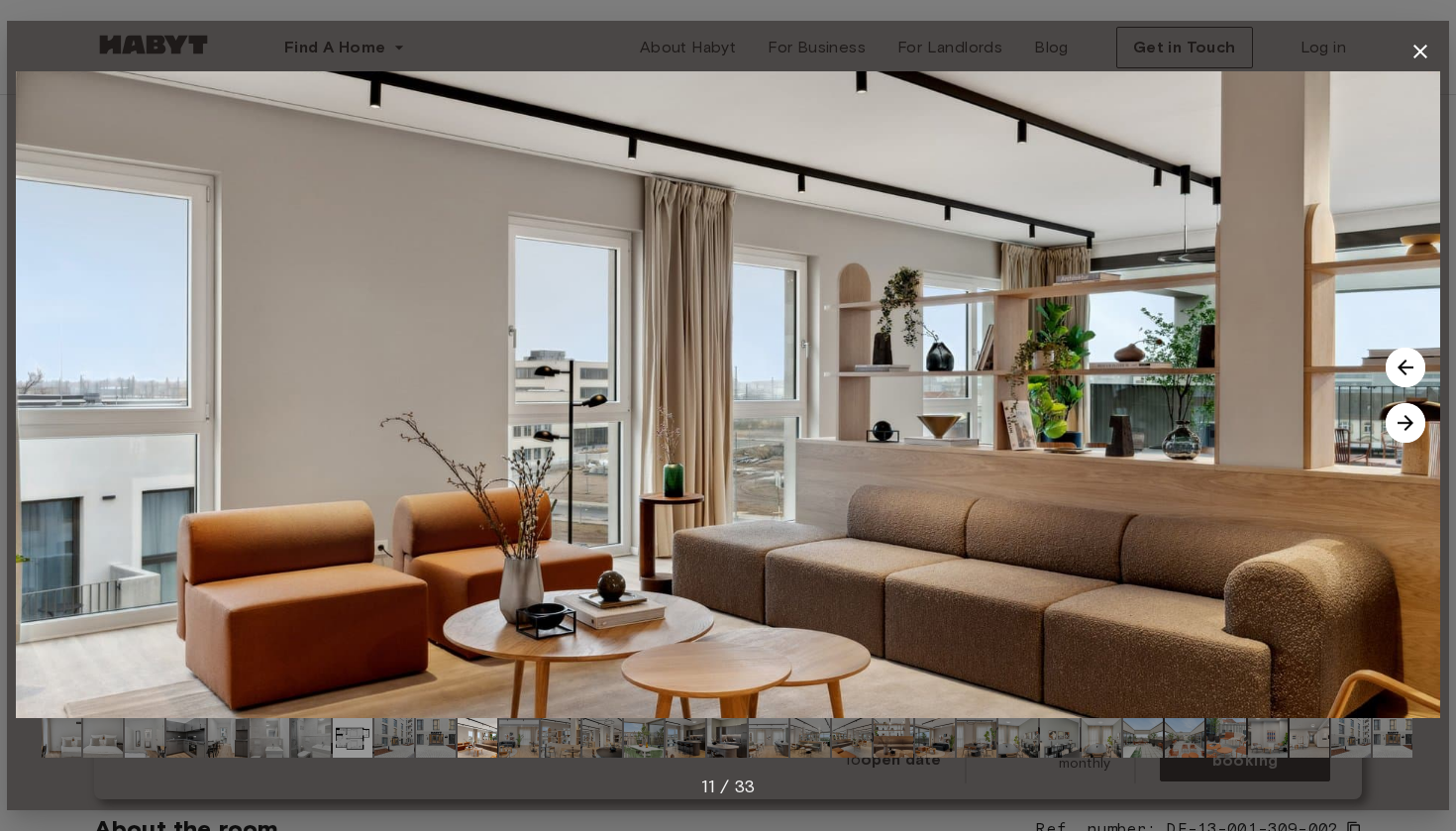click at bounding box center [1405, 423] 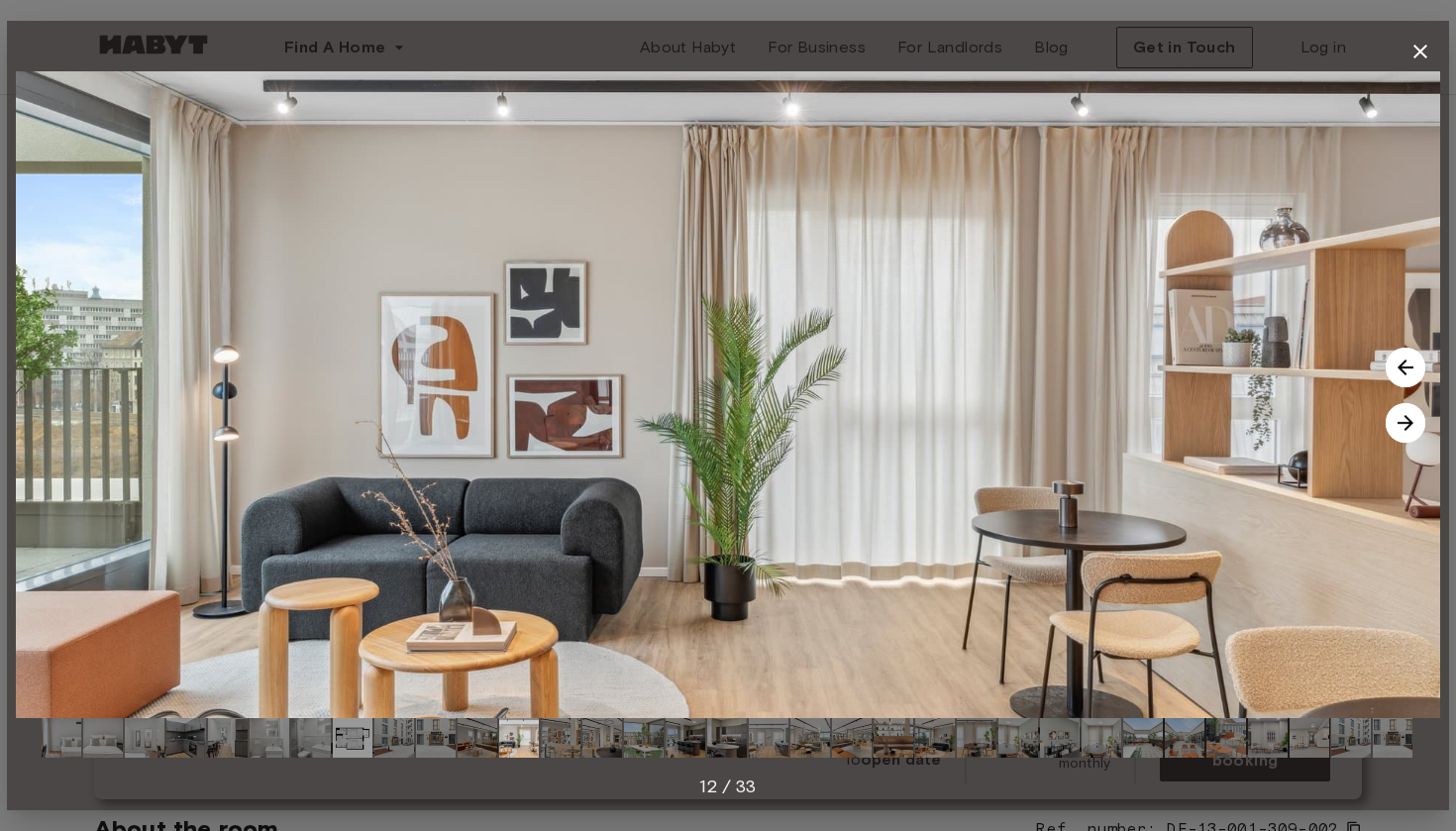 click at bounding box center (1405, 423) 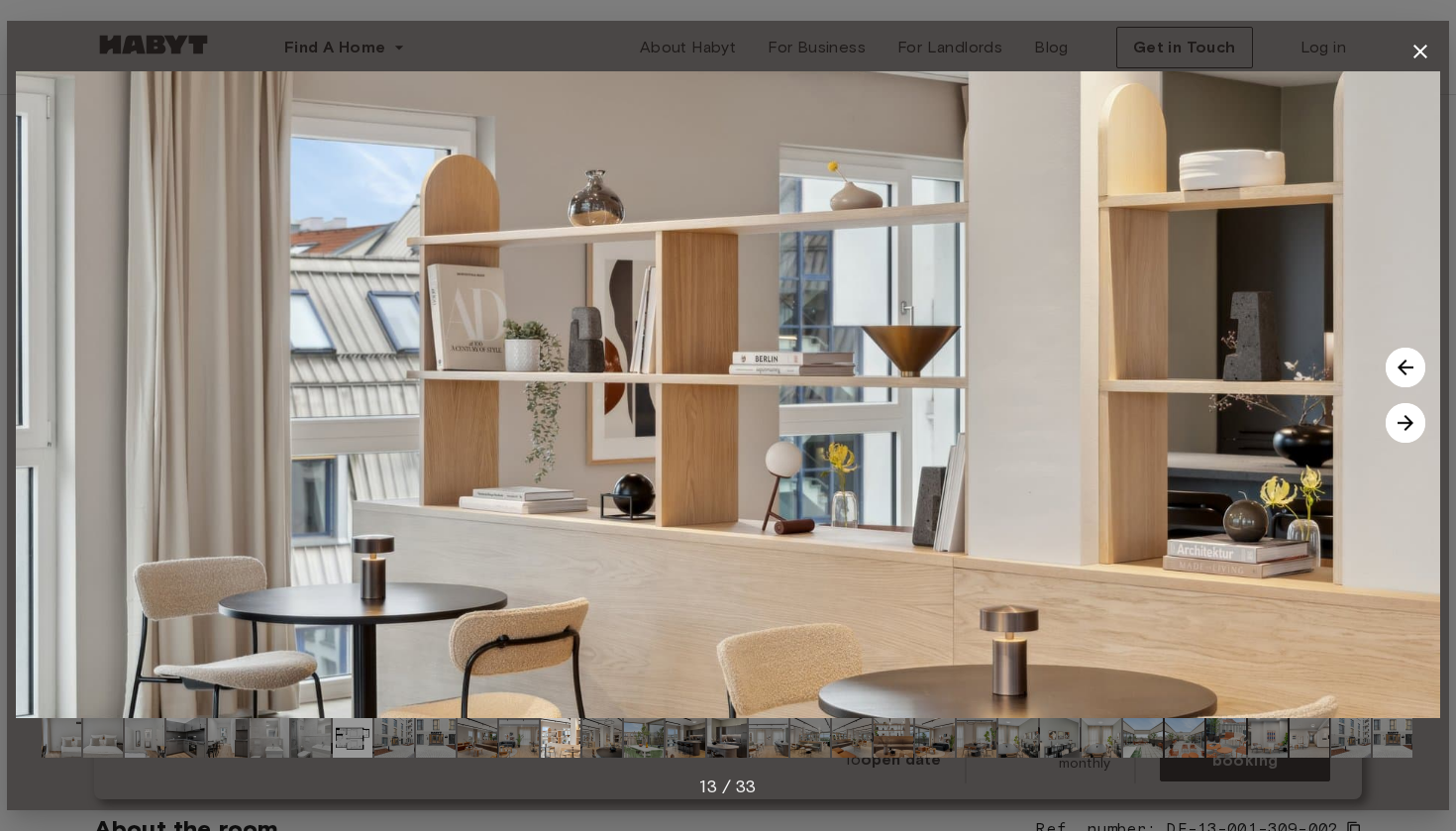 click at bounding box center [1405, 423] 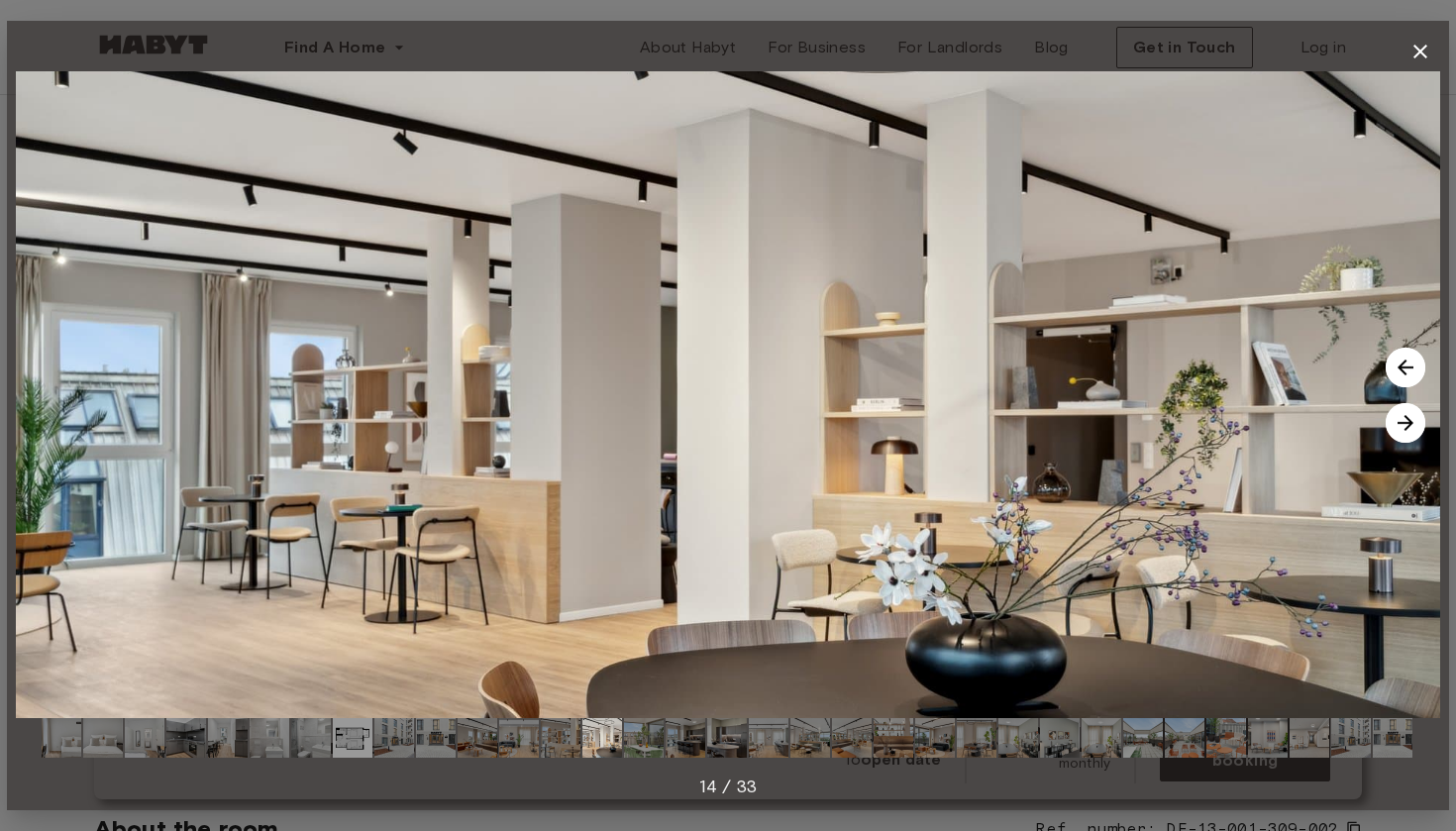 click at bounding box center (1405, 423) 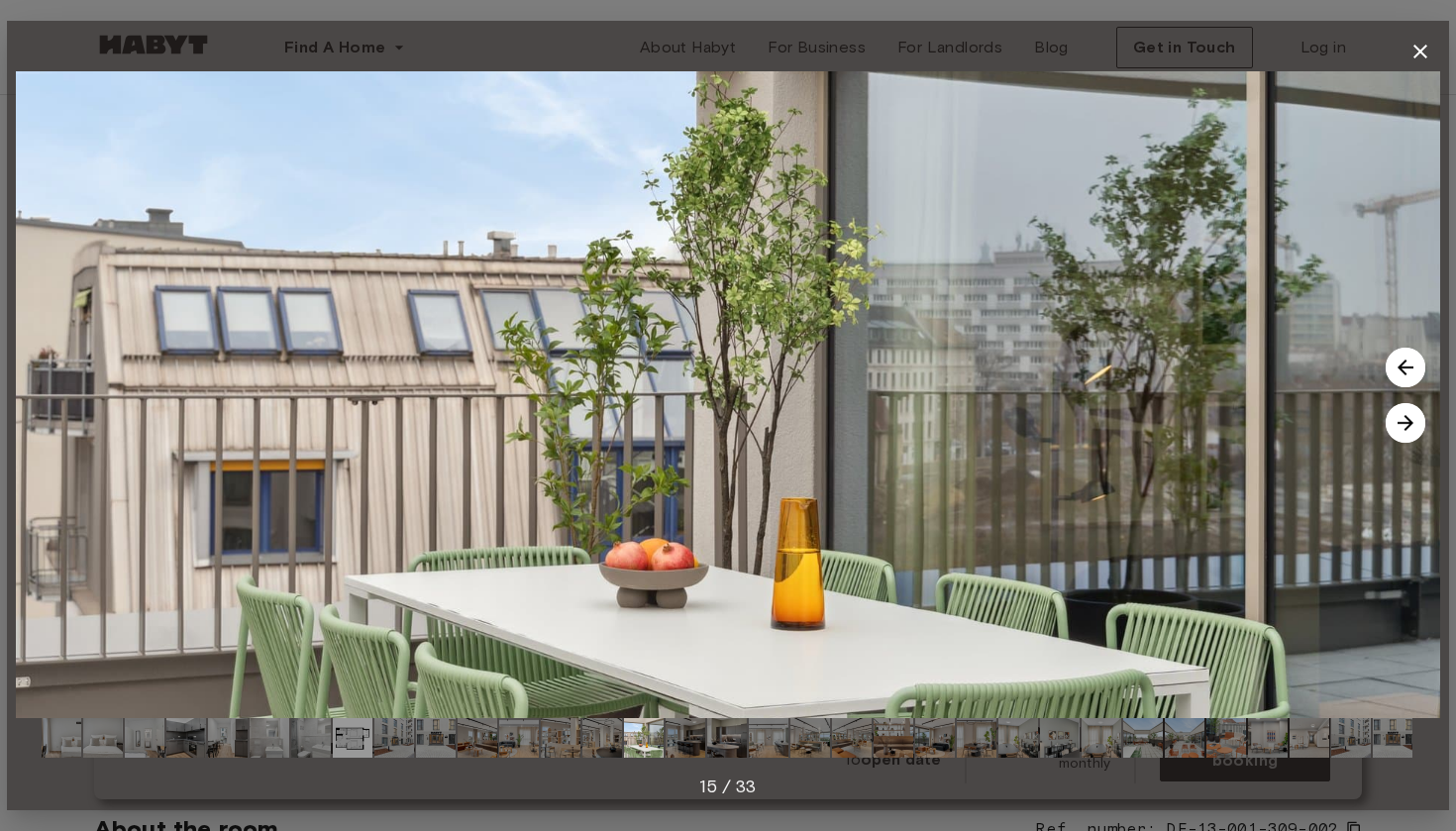 click at bounding box center (1405, 423) 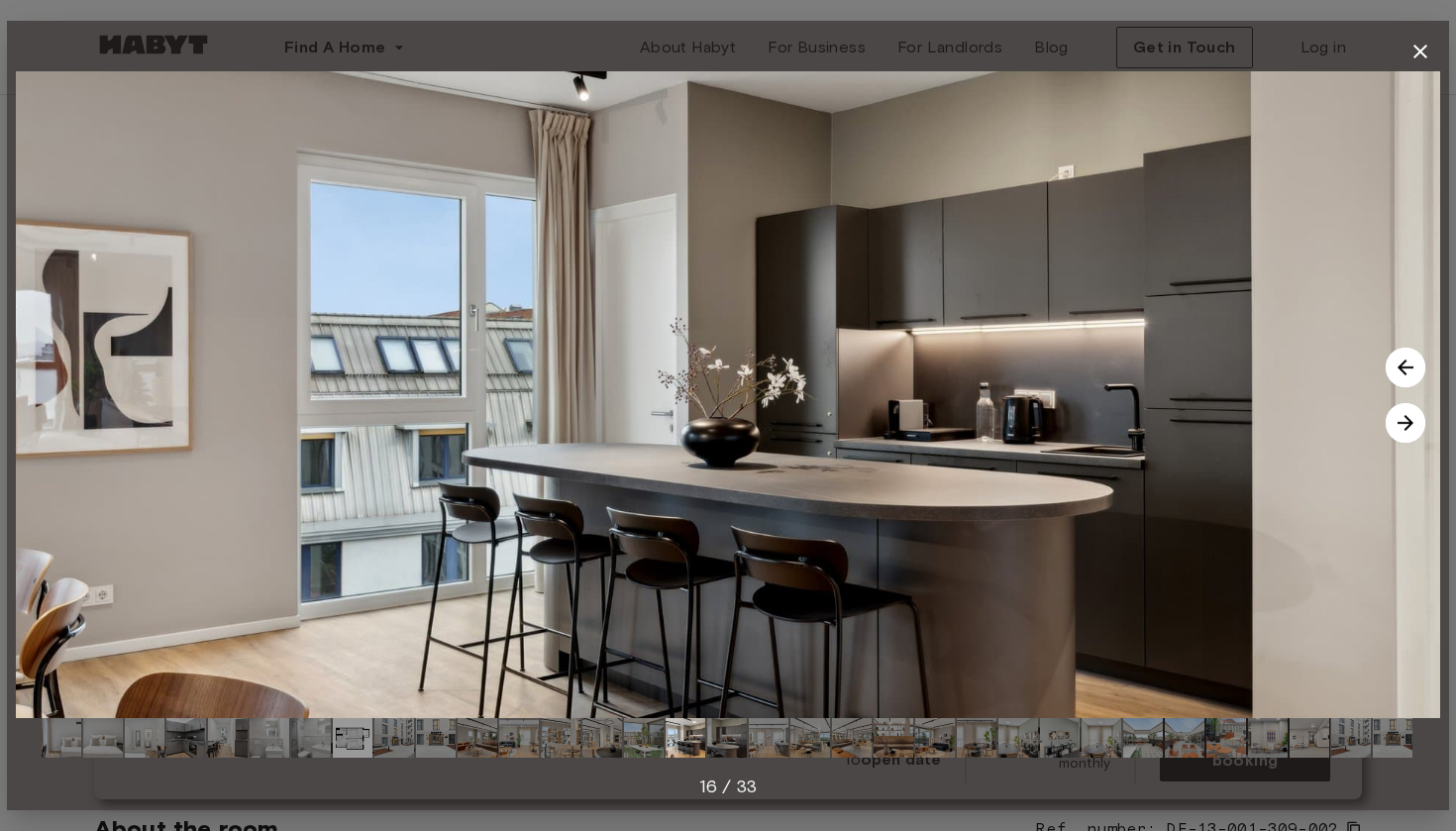 click at bounding box center [1405, 423] 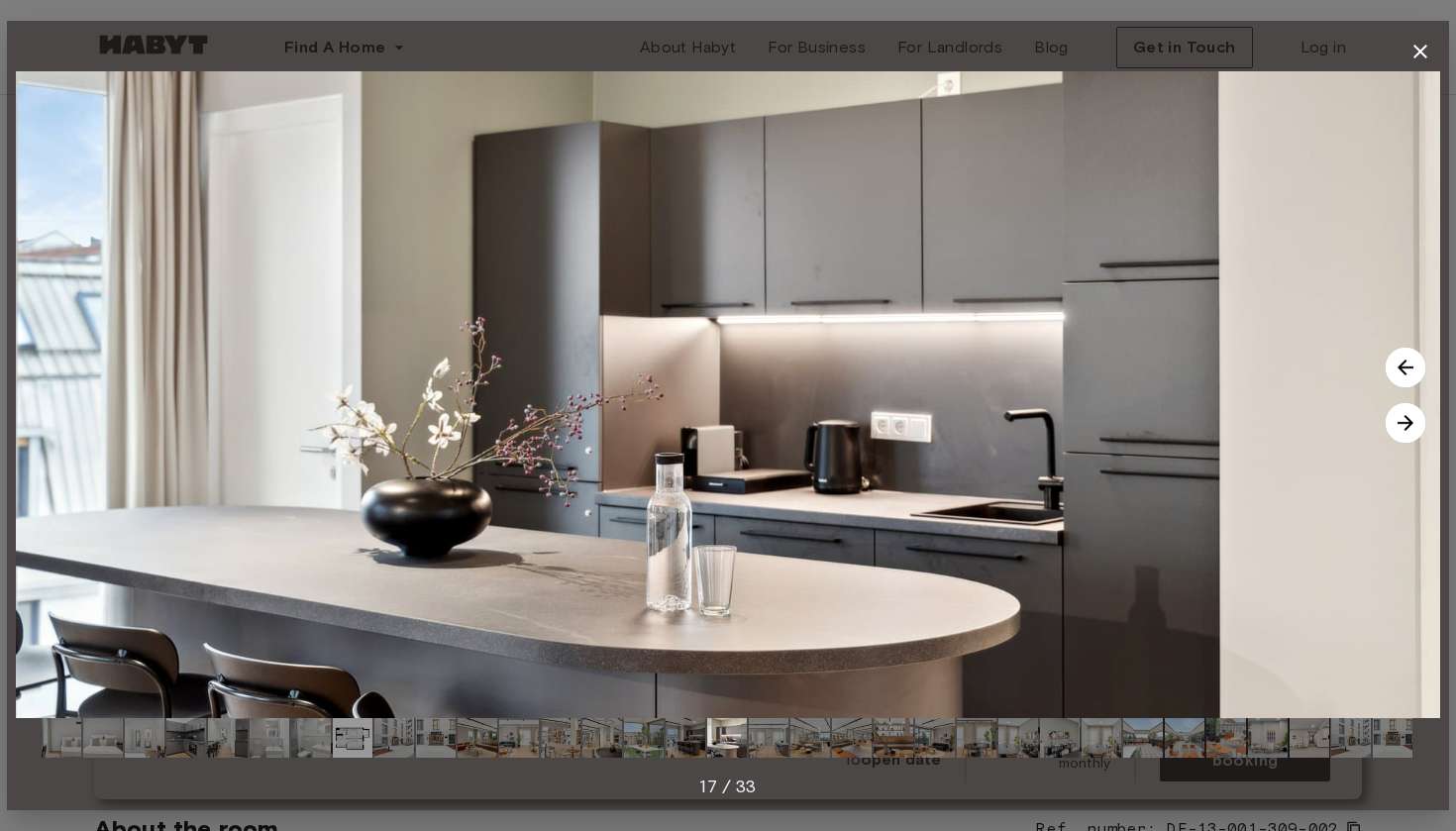 click at bounding box center (1405, 423) 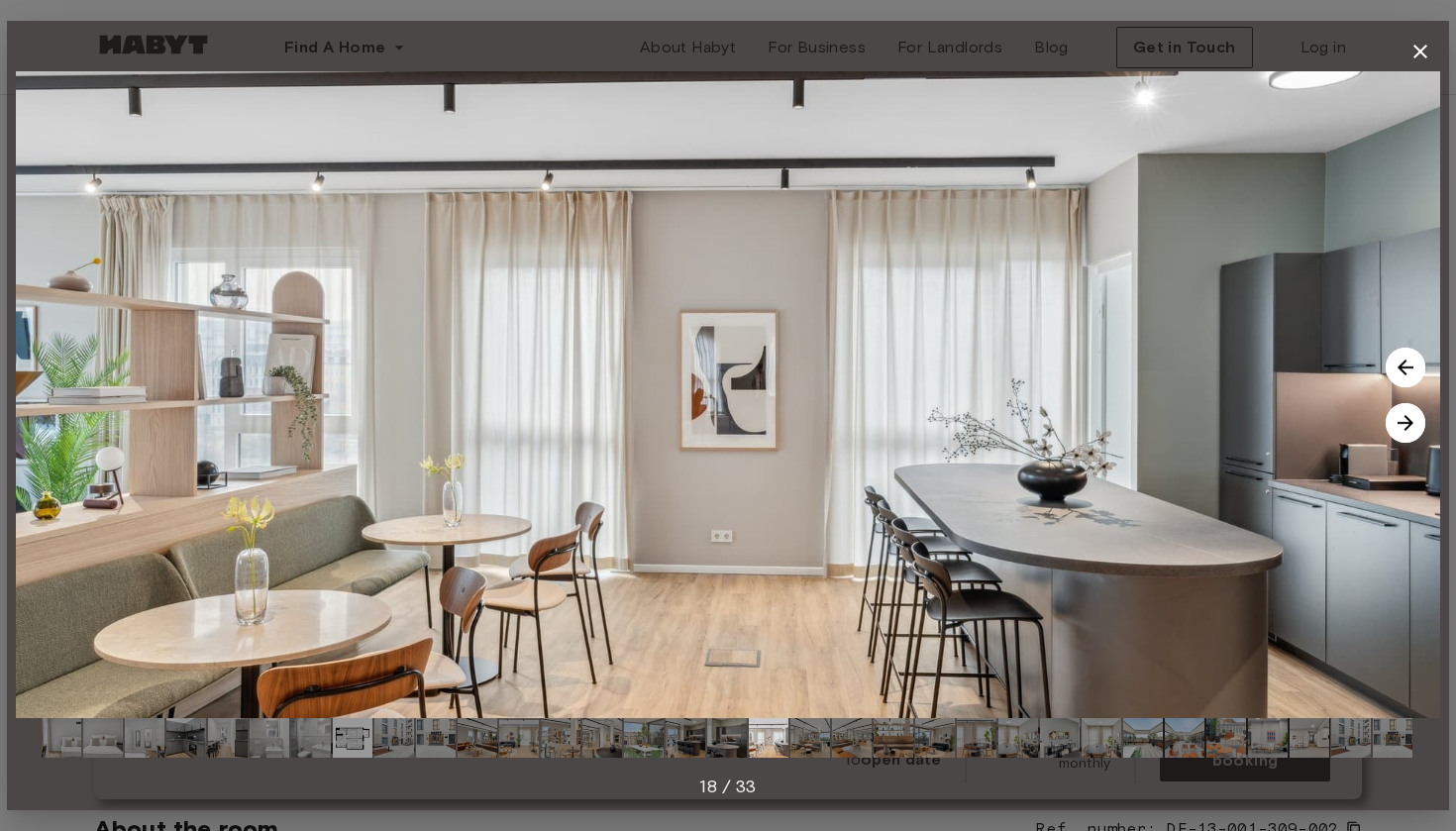 click at bounding box center (1405, 423) 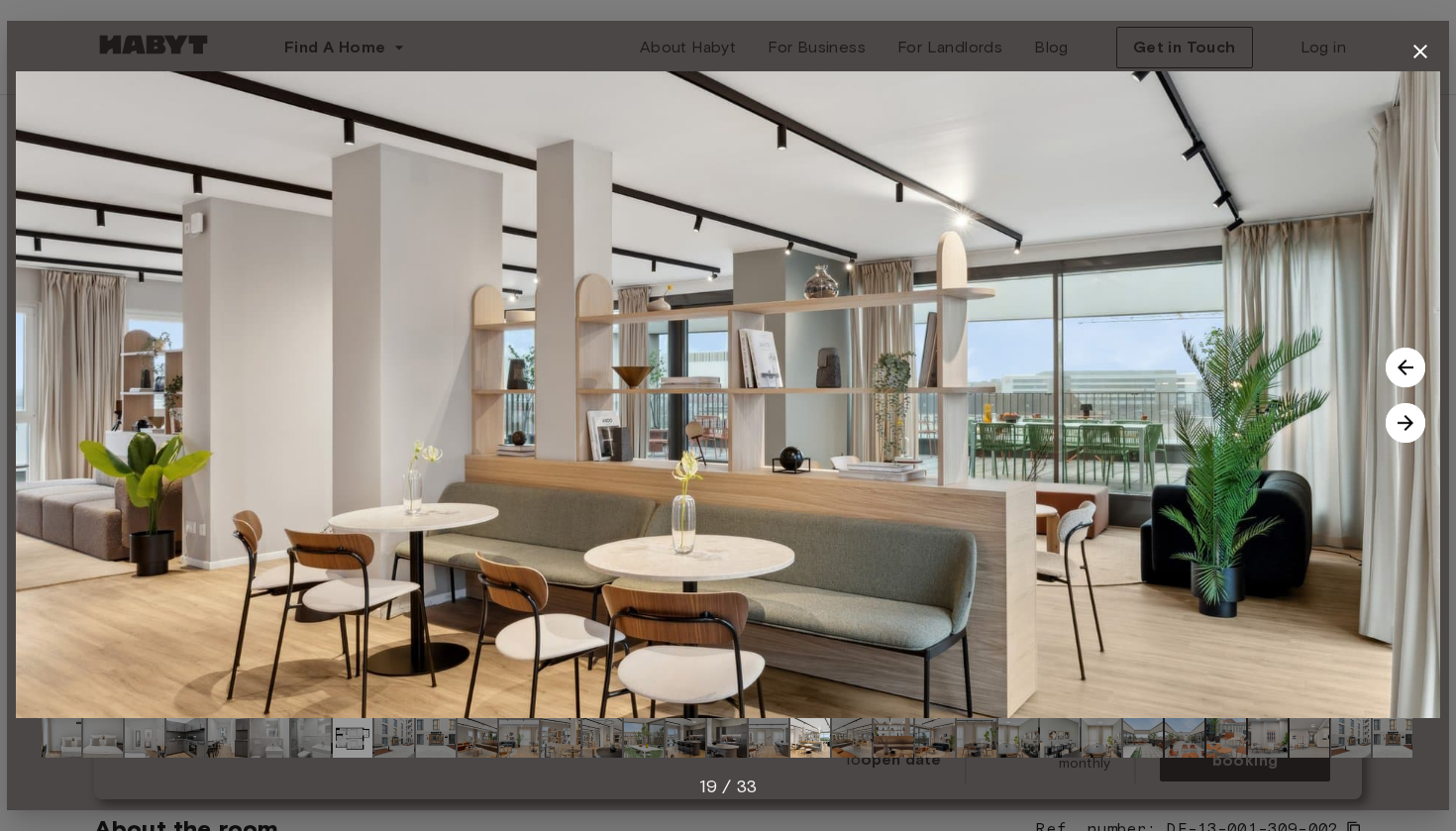 click at bounding box center (1405, 423) 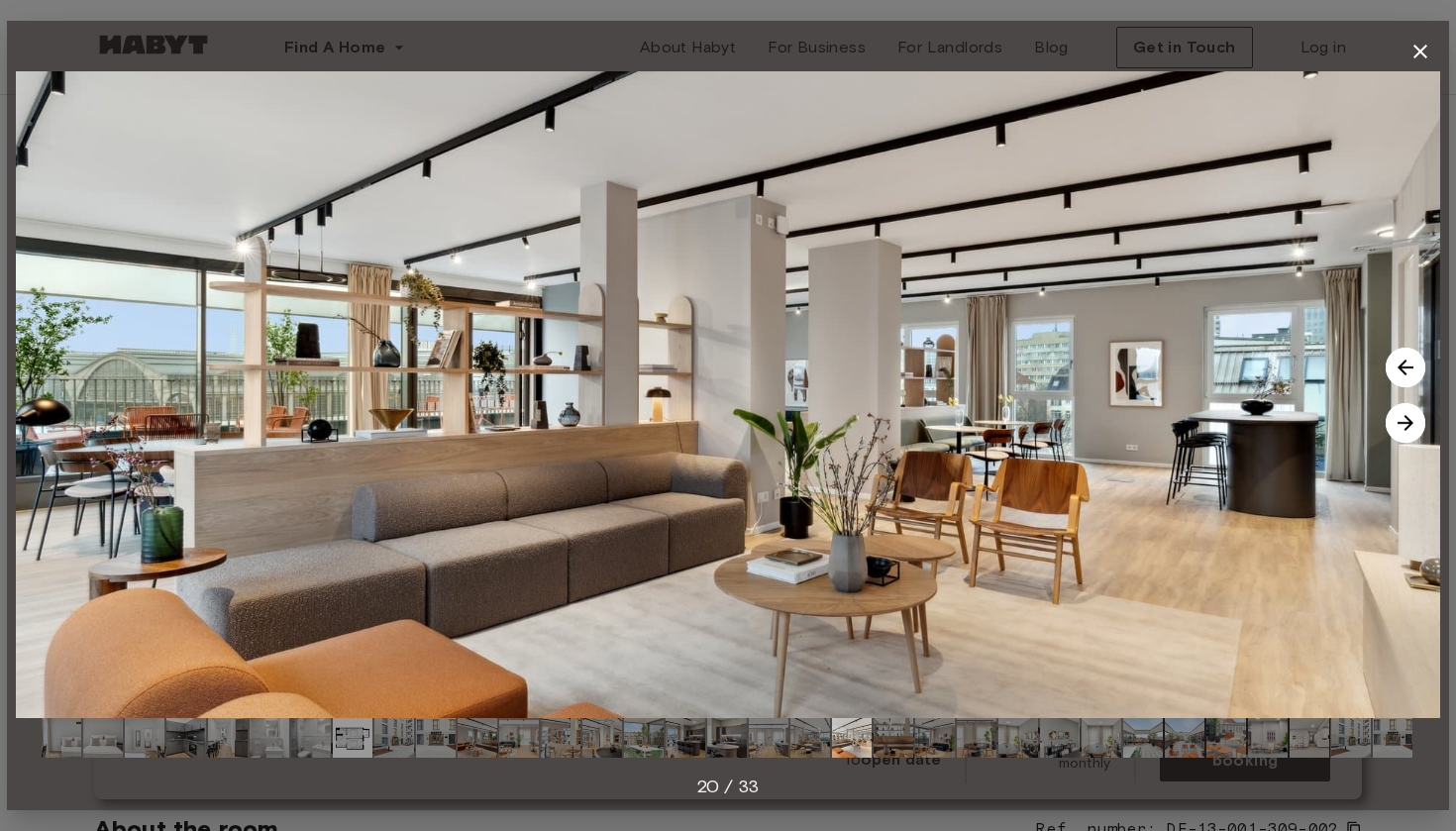 click at bounding box center [1405, 423] 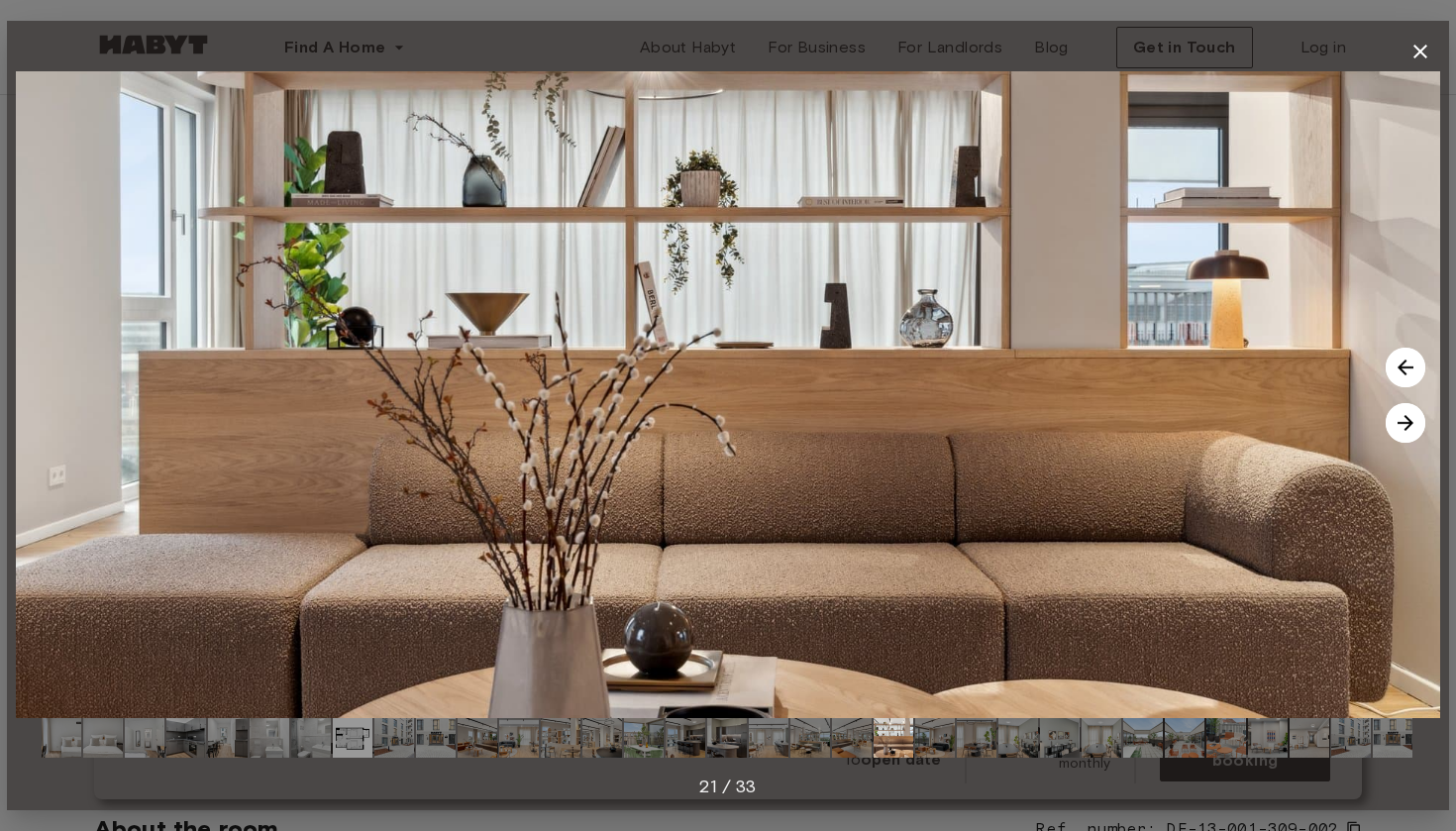 click at bounding box center [1405, 423] 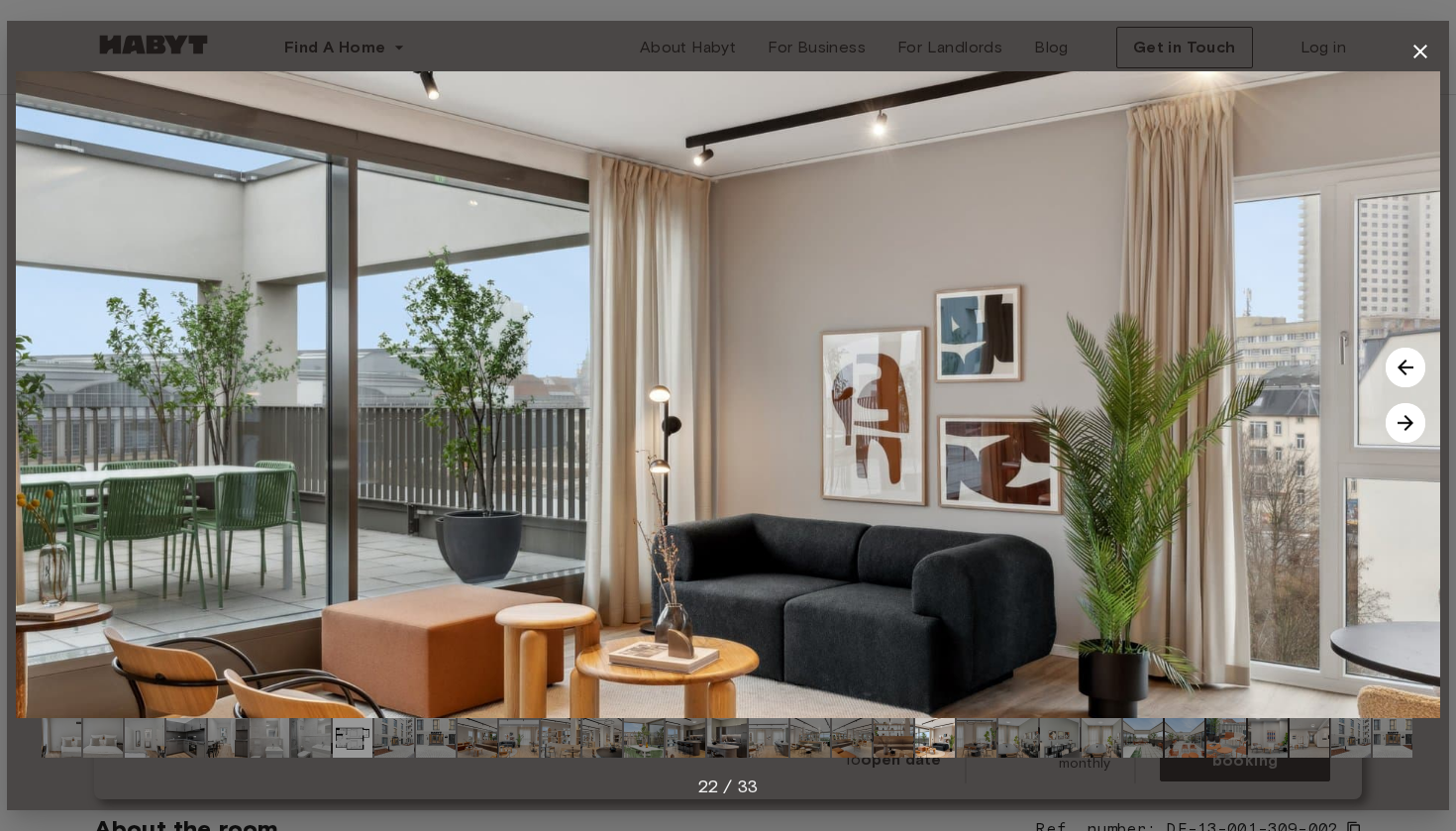 click 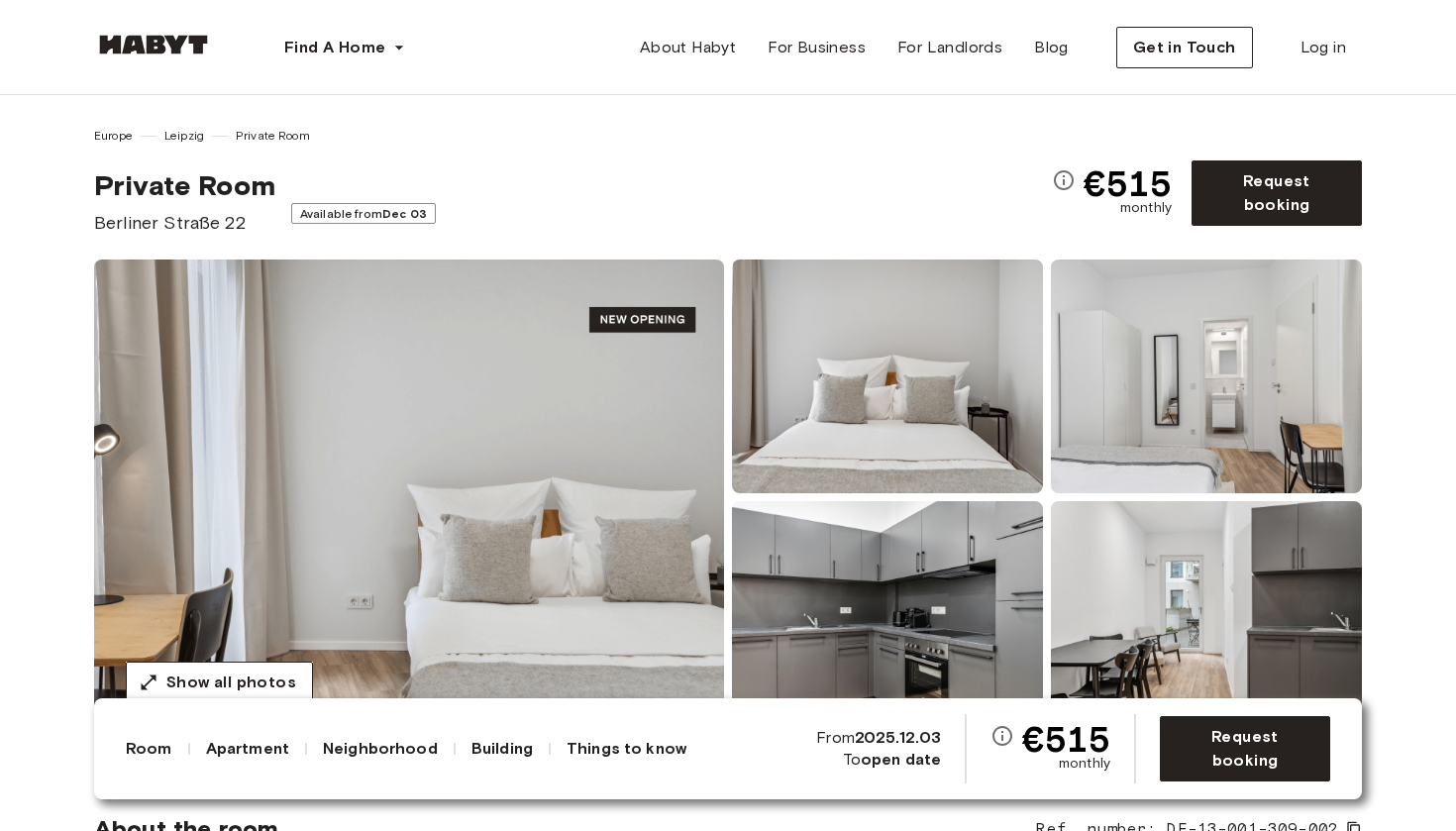click on "EUR 515 Europe [CITY] Private Room Private Room [STREET] [NUMBER] Available from Dec 03 €515 monthly Request booking" at bounding box center (728, 181) 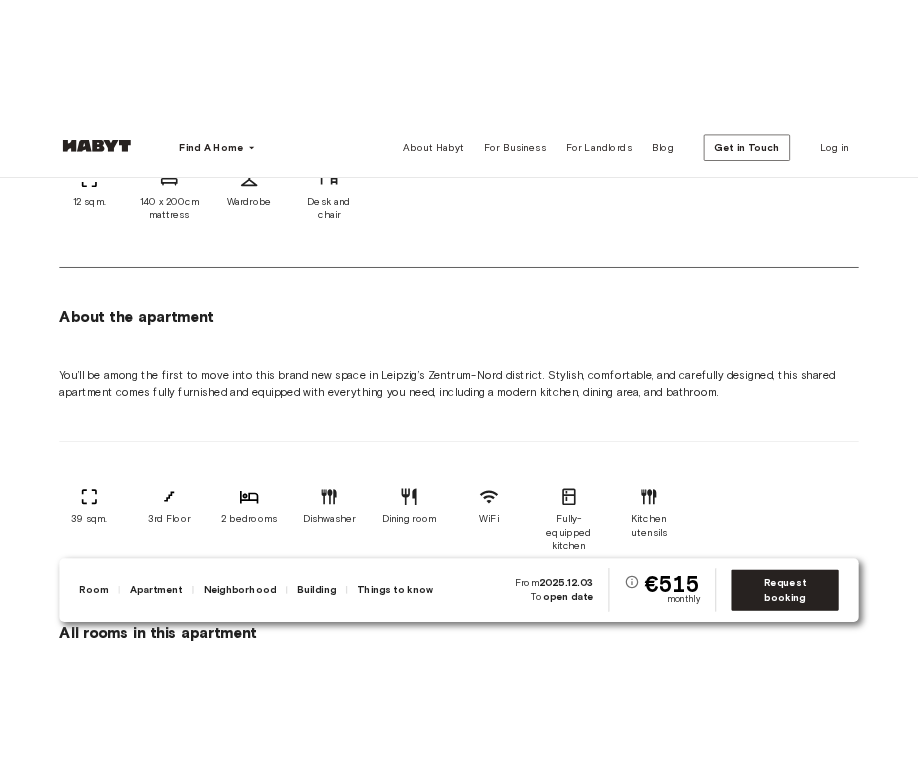 scroll, scrollTop: 1031, scrollLeft: 0, axis: vertical 